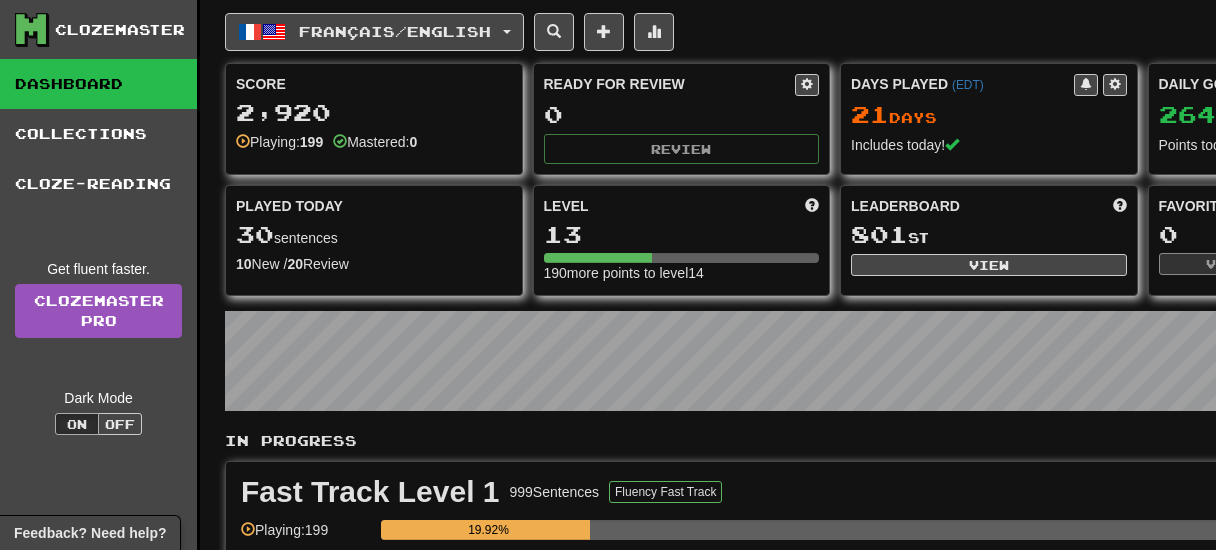 scroll, scrollTop: 0, scrollLeft: 0, axis: both 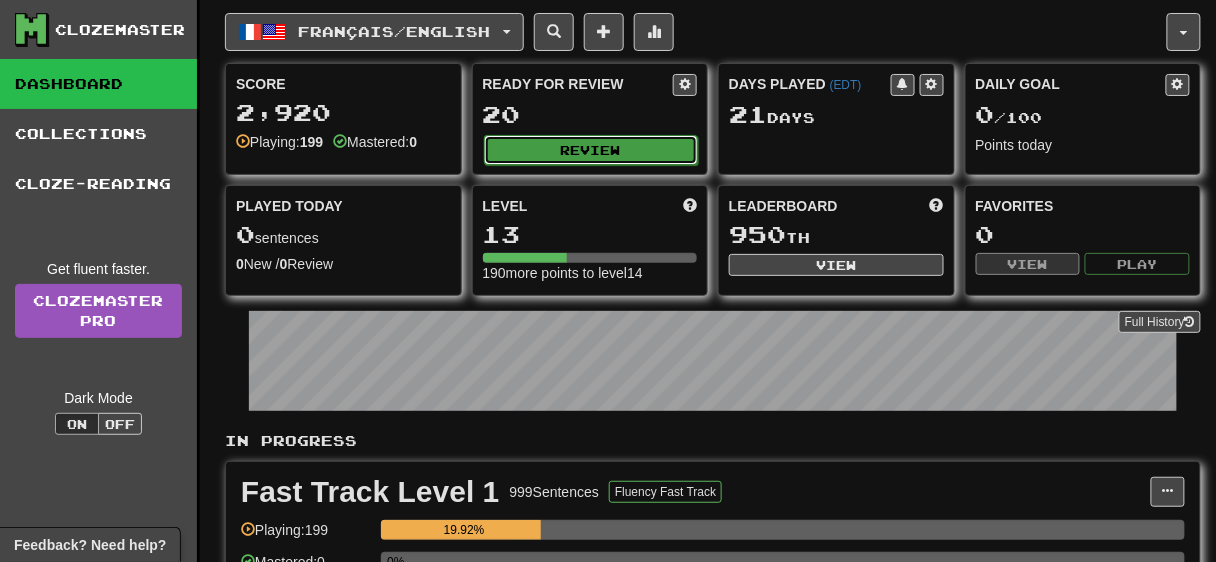 click on "Review" at bounding box center (591, 150) 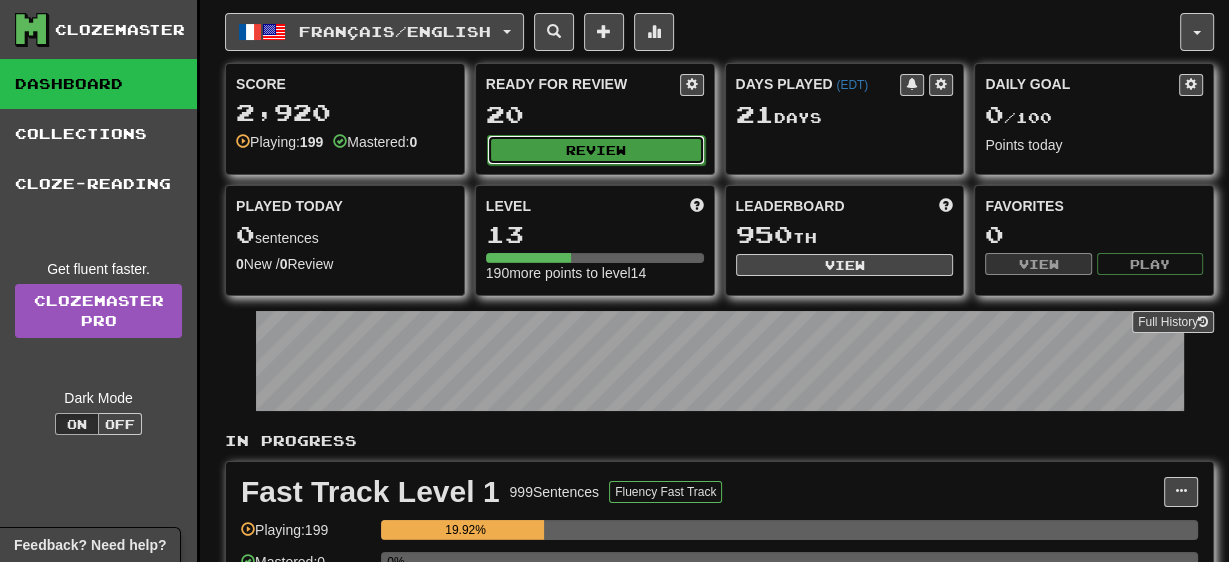 select on "**" 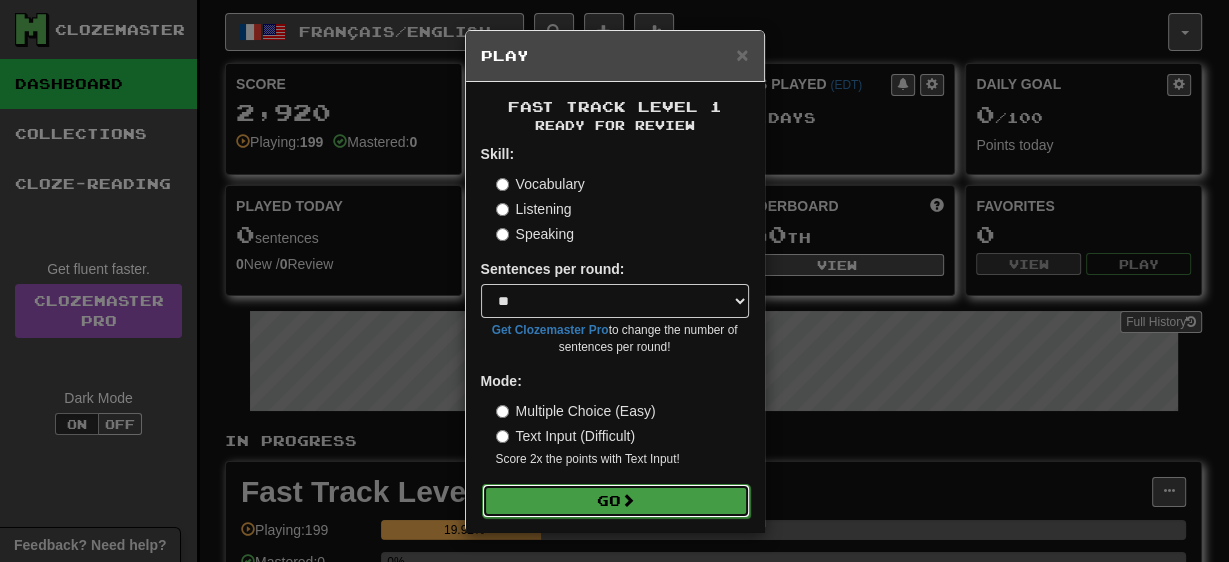 click on "Go" at bounding box center (616, 501) 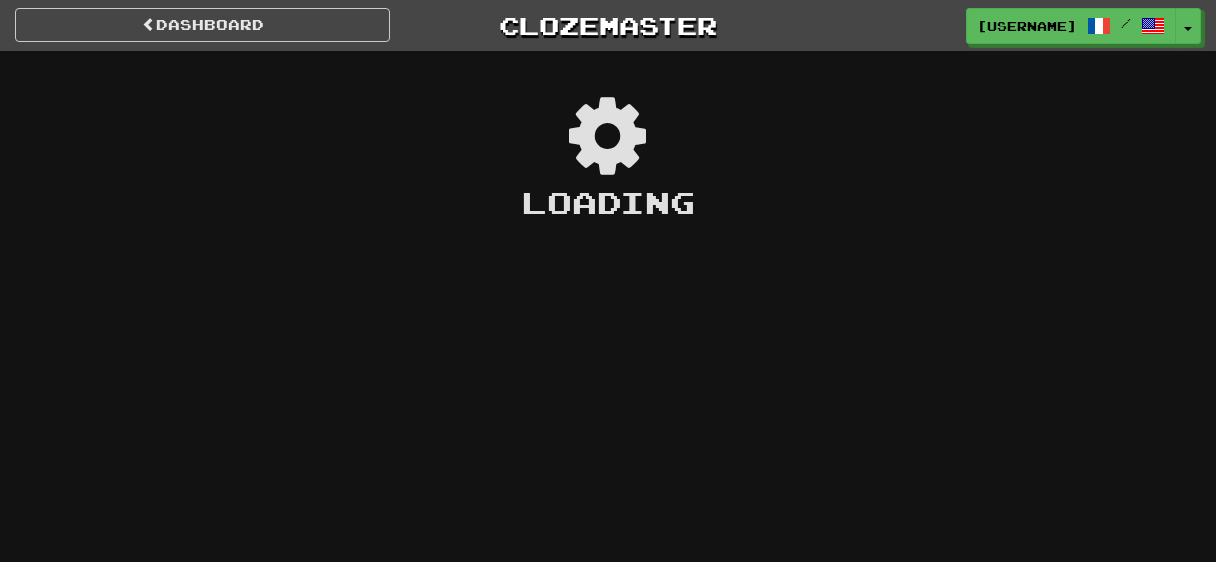 scroll, scrollTop: 0, scrollLeft: 0, axis: both 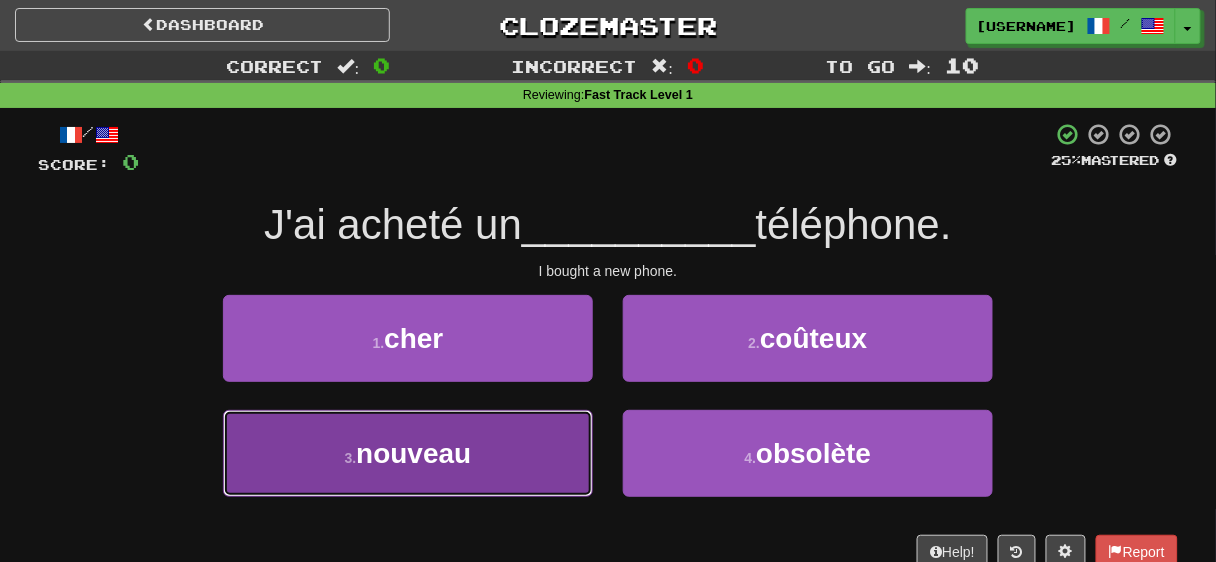 click on "3 .  nouveau" at bounding box center (408, 453) 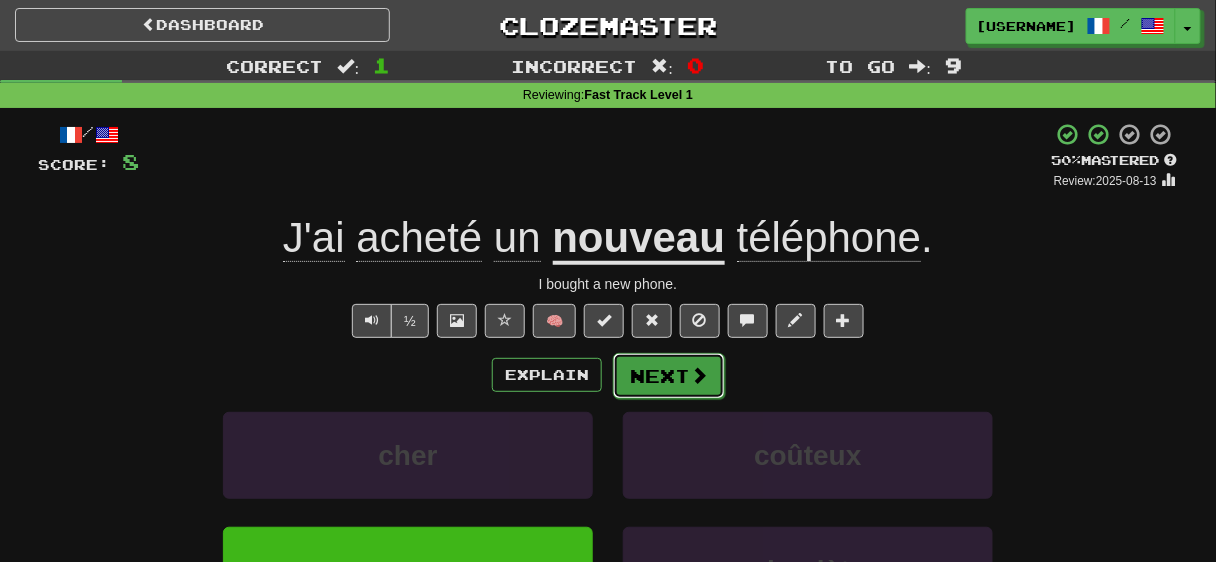 click on "Next" at bounding box center [669, 376] 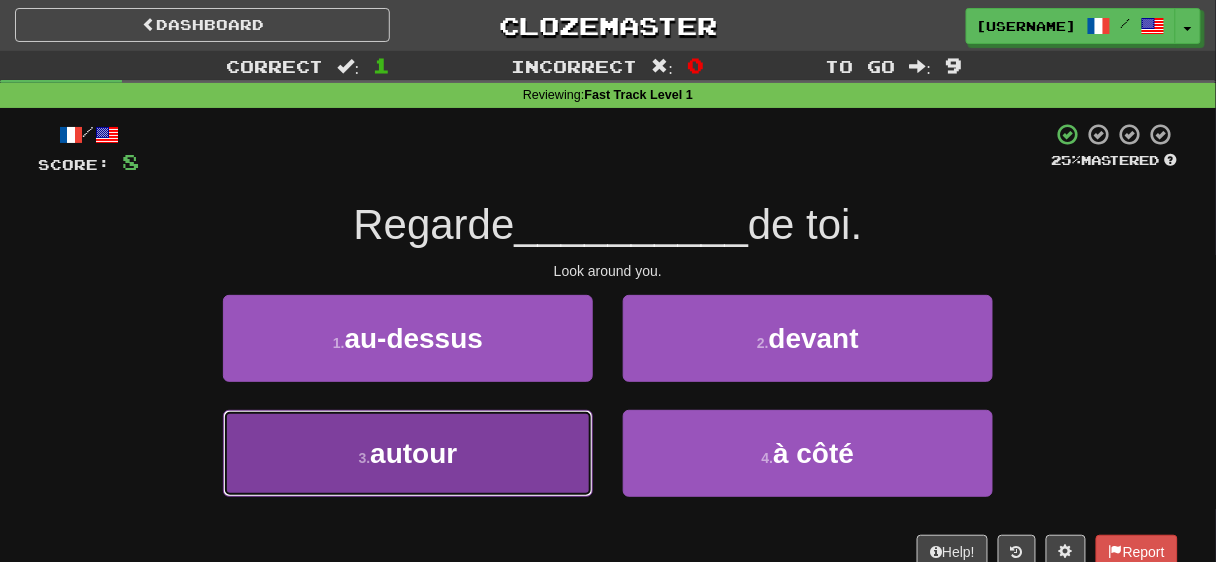 click on "3 .  autour" at bounding box center [408, 453] 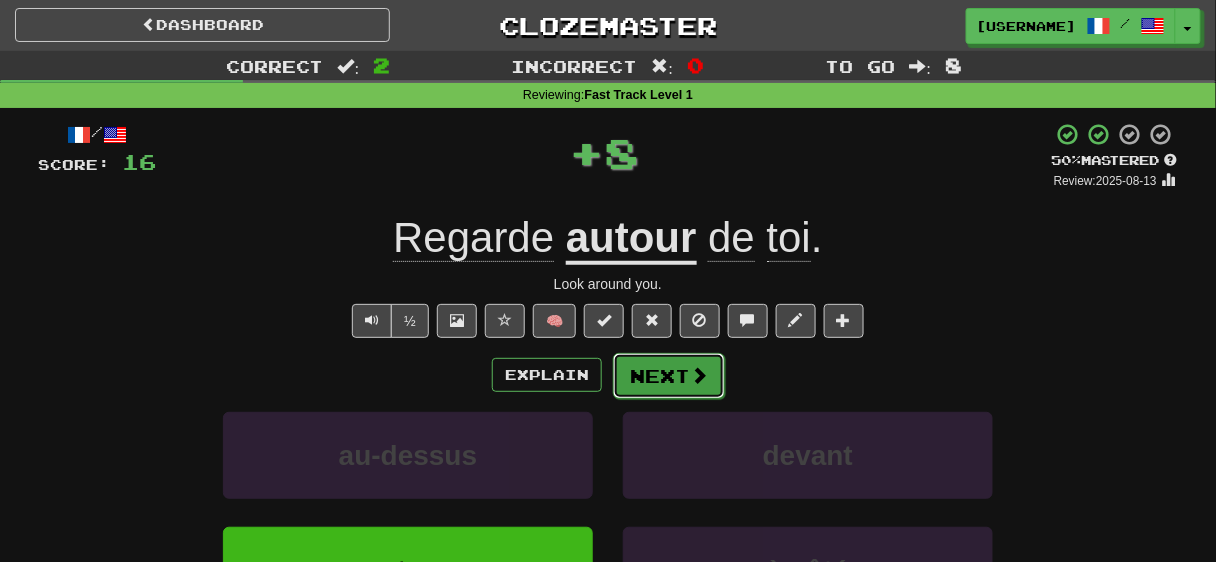 click on "Next" at bounding box center (669, 376) 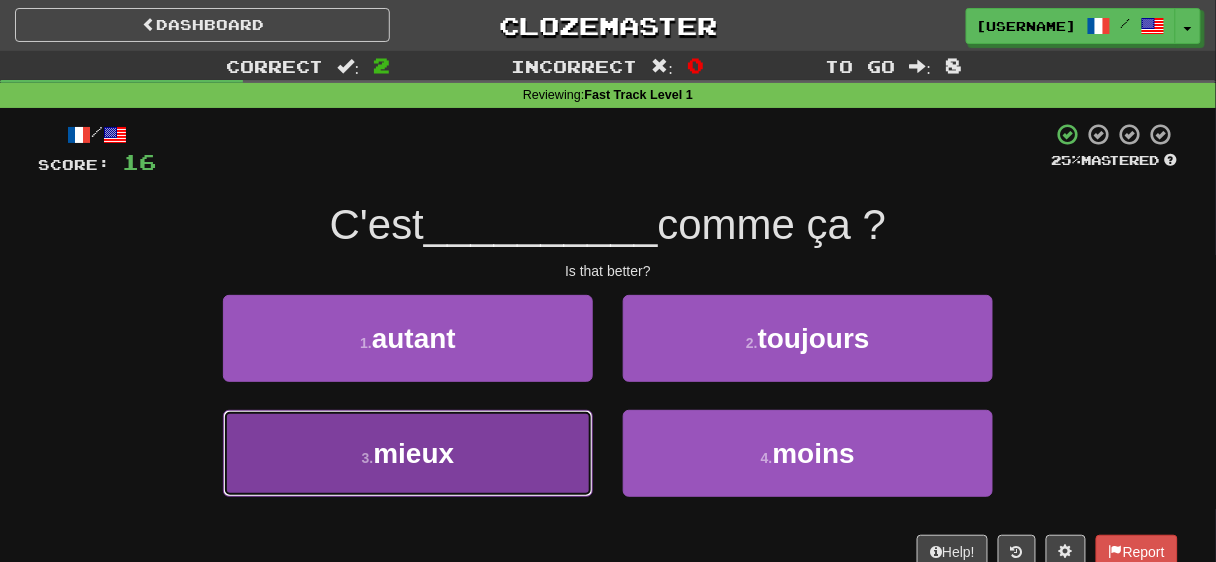 click on "mieux" at bounding box center (413, 453) 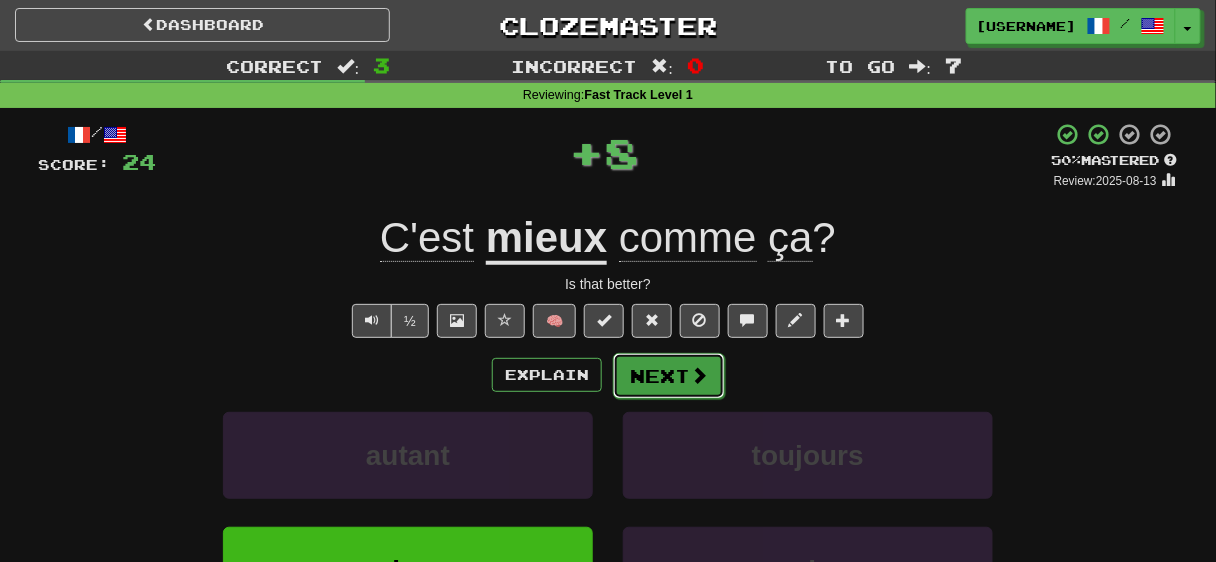 click on "Next" at bounding box center (669, 376) 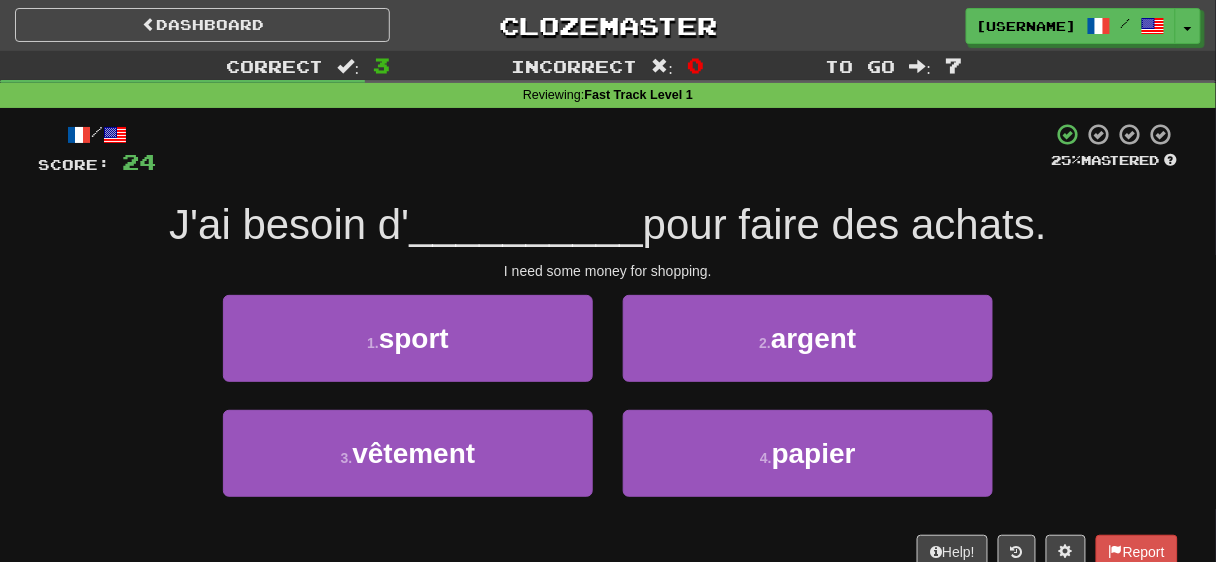 click at bounding box center [604, 149] 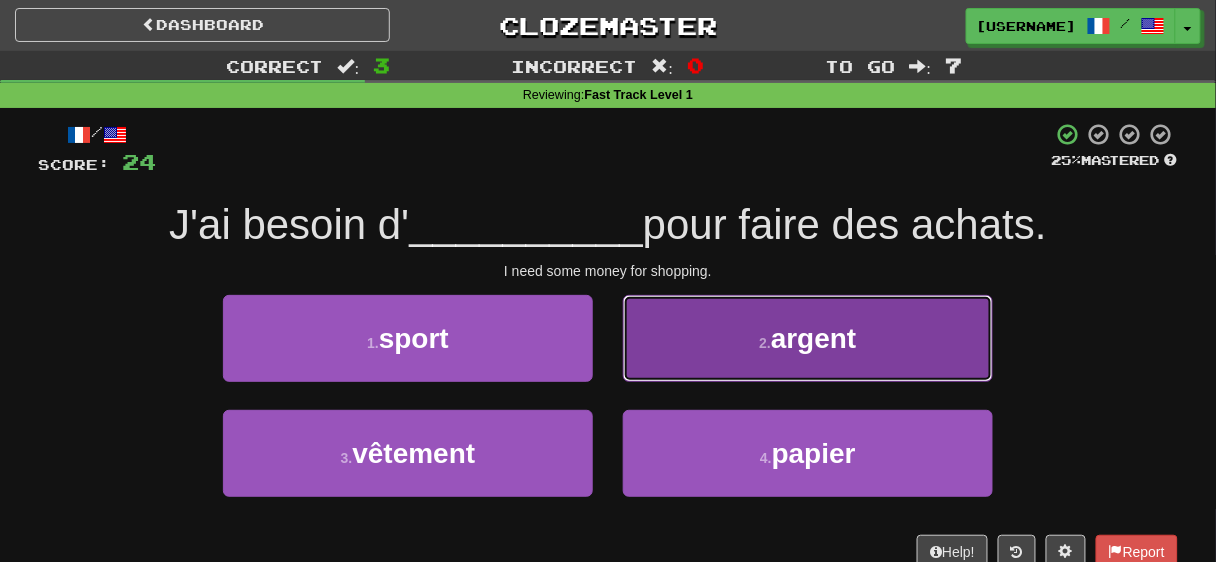 click on "2 .  argent" at bounding box center [808, 338] 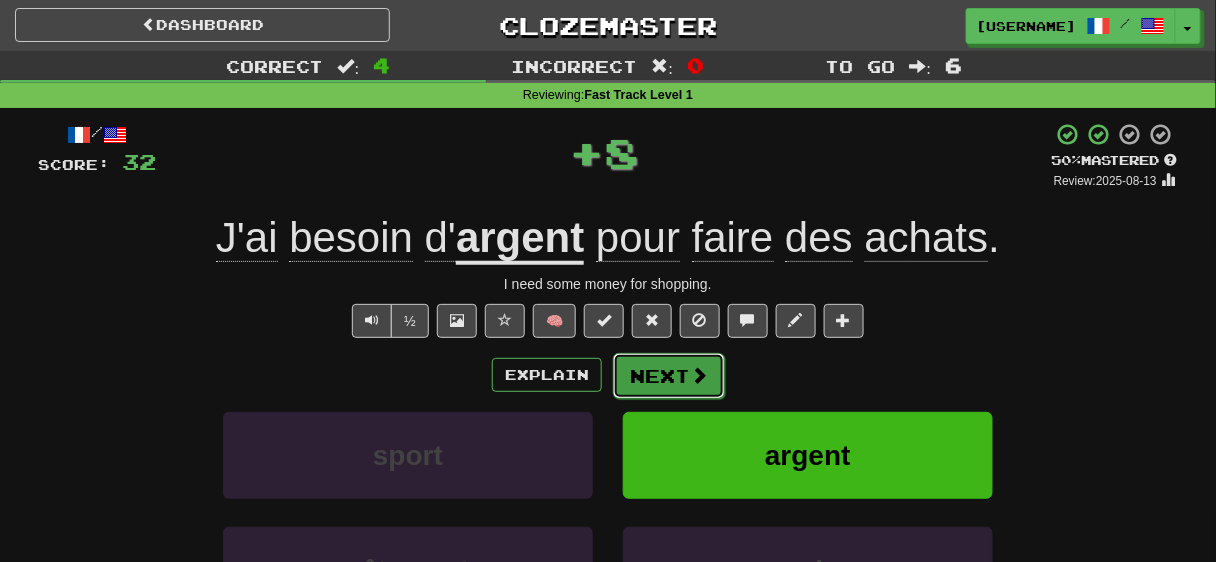 click on "Next" at bounding box center [669, 376] 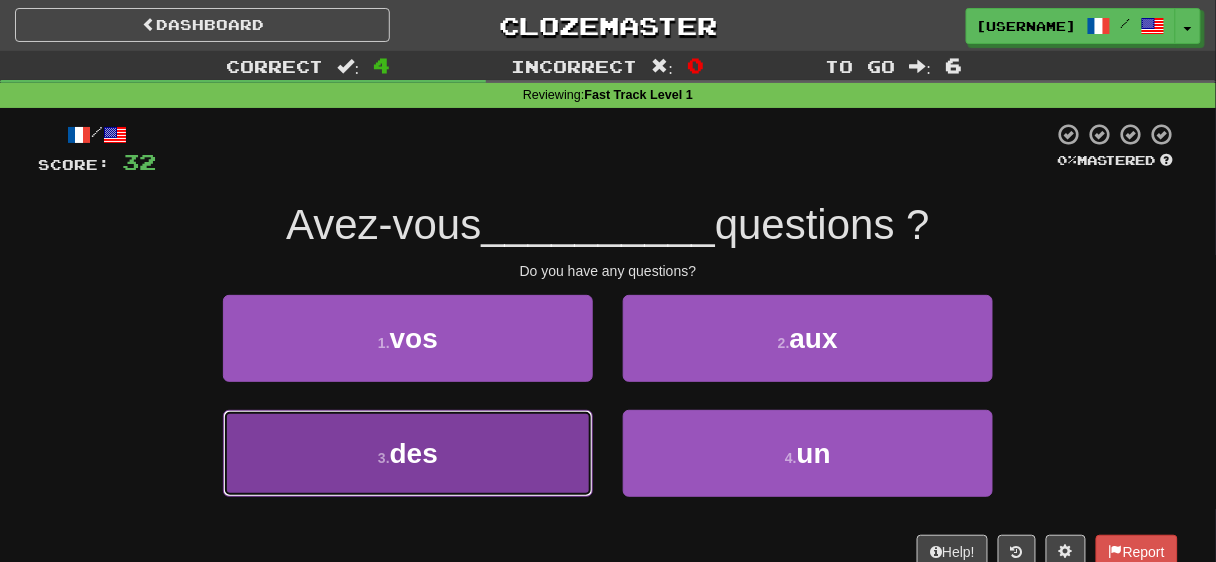 click on "3 .  des" at bounding box center (408, 453) 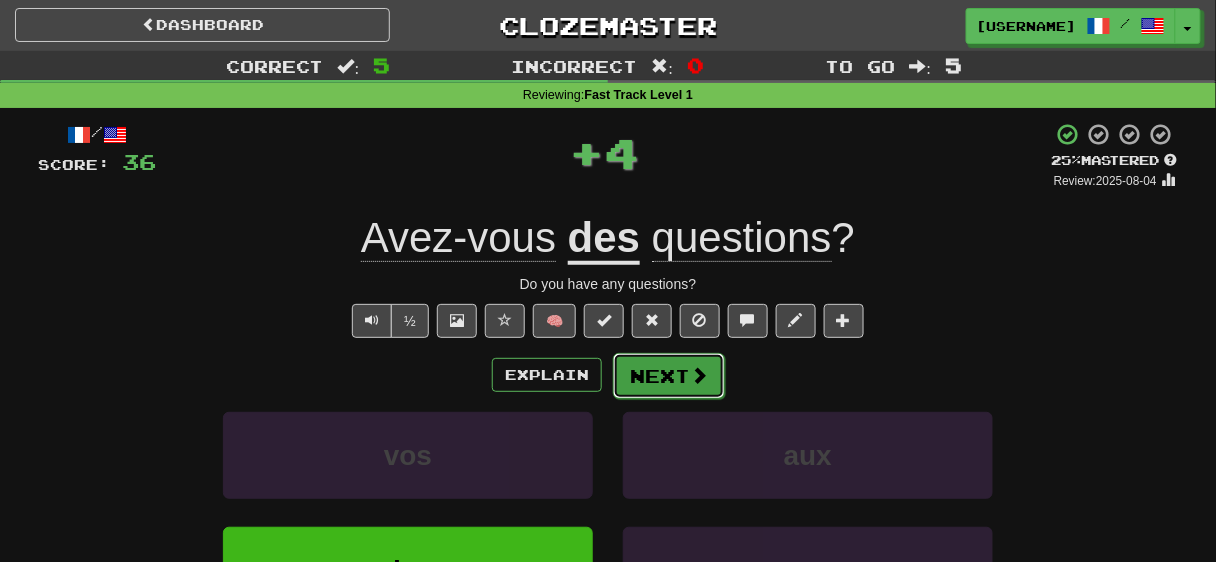 click on "Next" at bounding box center (669, 376) 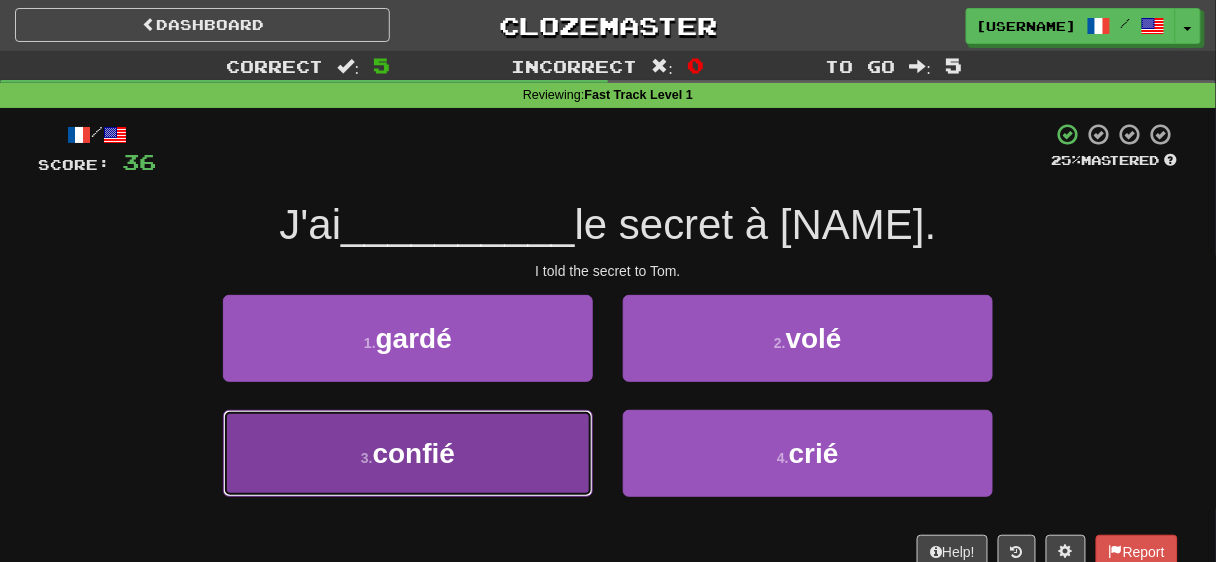 click on "3 .  confié" at bounding box center [408, 453] 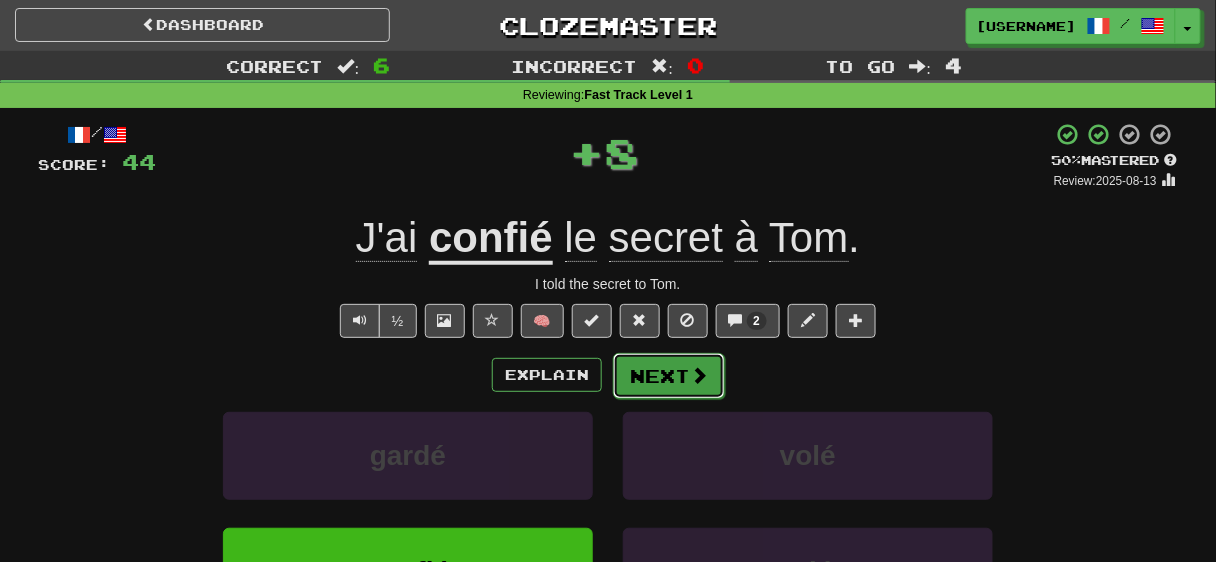 click on "Next" at bounding box center (669, 376) 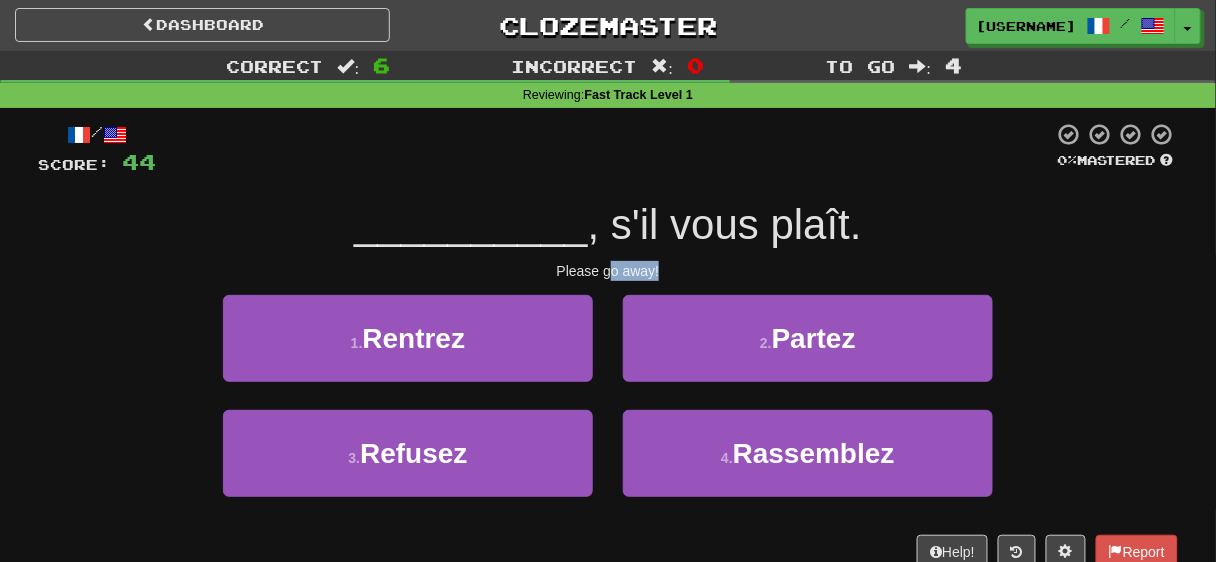 drag, startPoint x: 609, startPoint y: 273, endPoint x: 672, endPoint y: 273, distance: 63 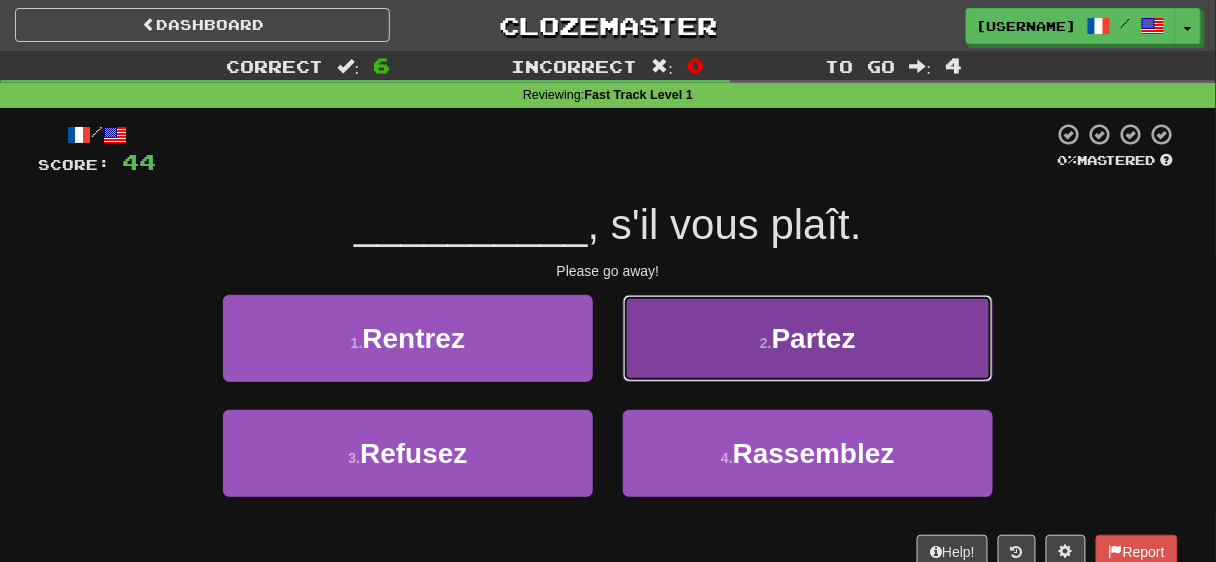click on "2 ." at bounding box center [766, 343] 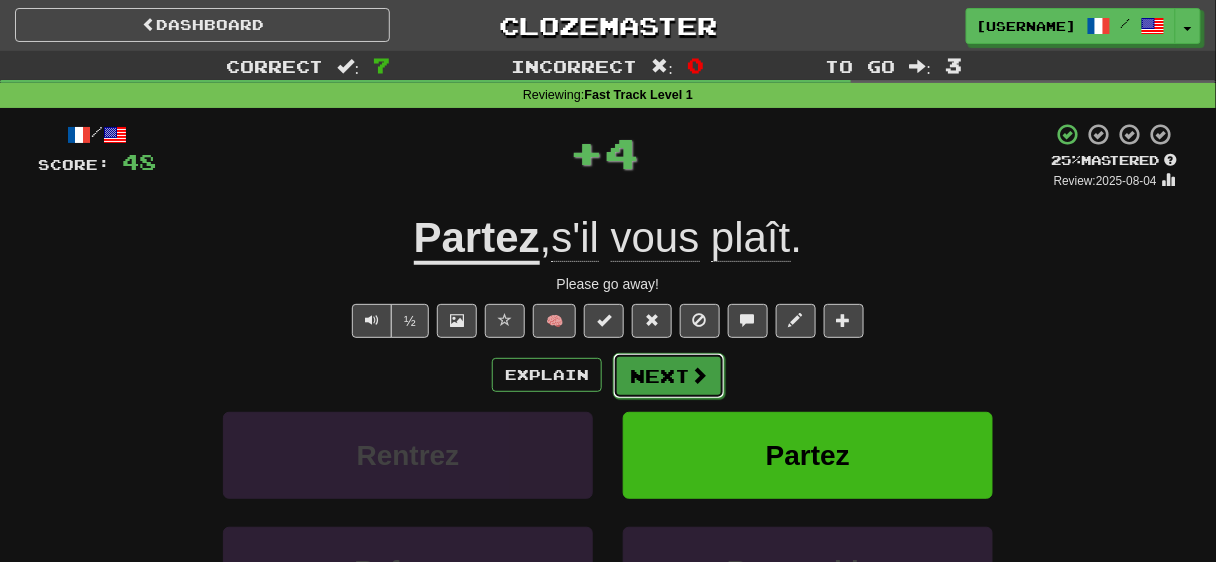 click on "Next" at bounding box center (669, 376) 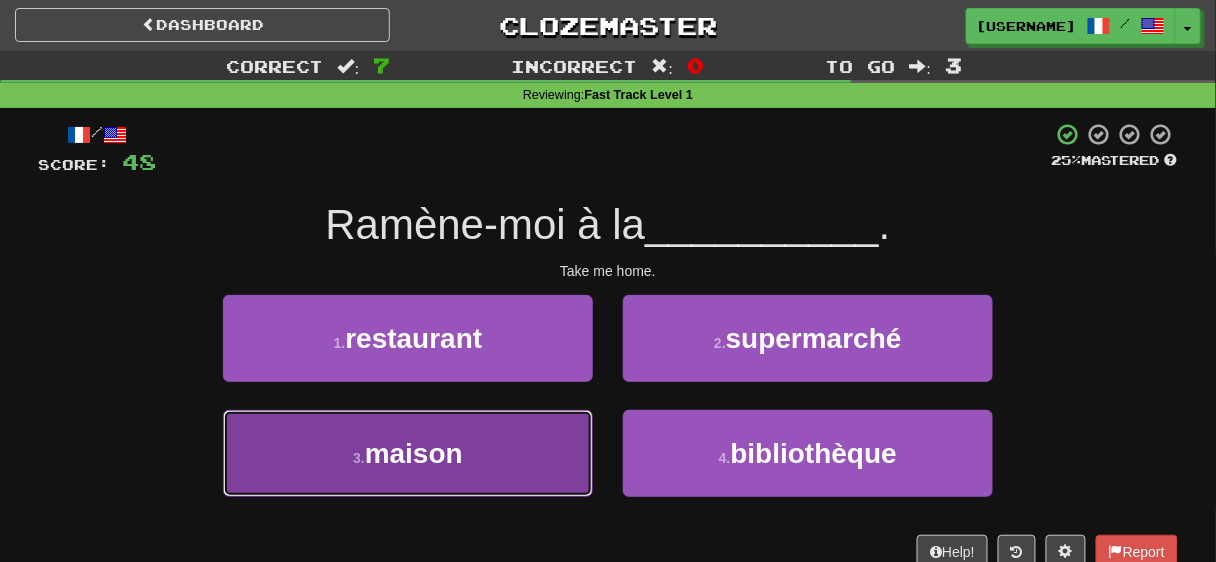 click on "3 .  maison" at bounding box center [408, 453] 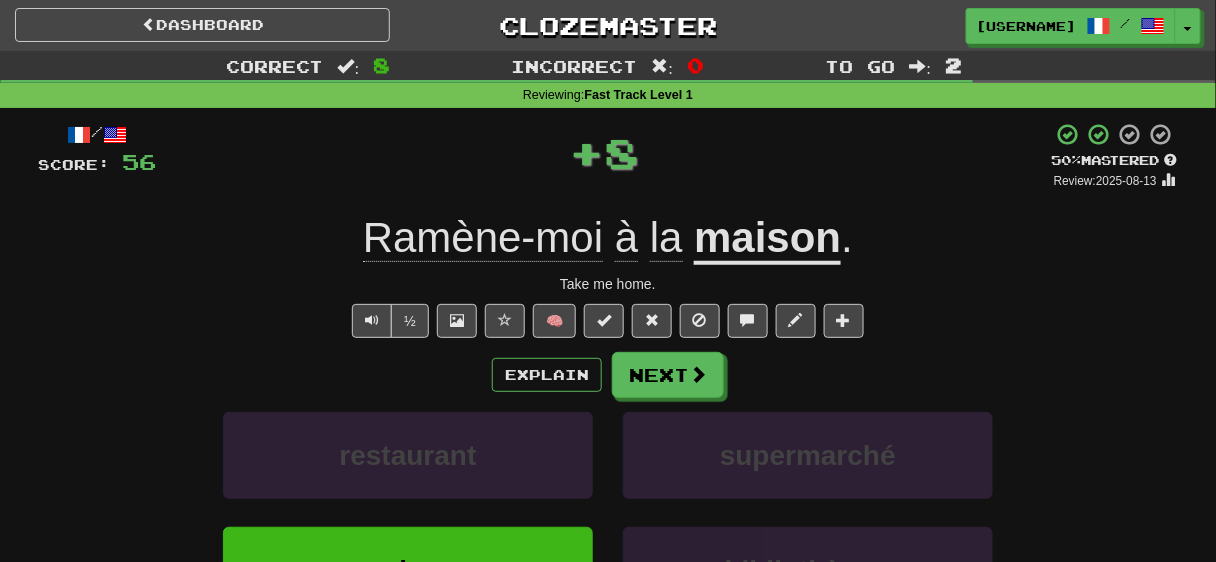 click on "Explain Next restaurant supermarché maison bibliothèque Learn more: restaurant supermarché maison bibliothèque" at bounding box center [608, 512] 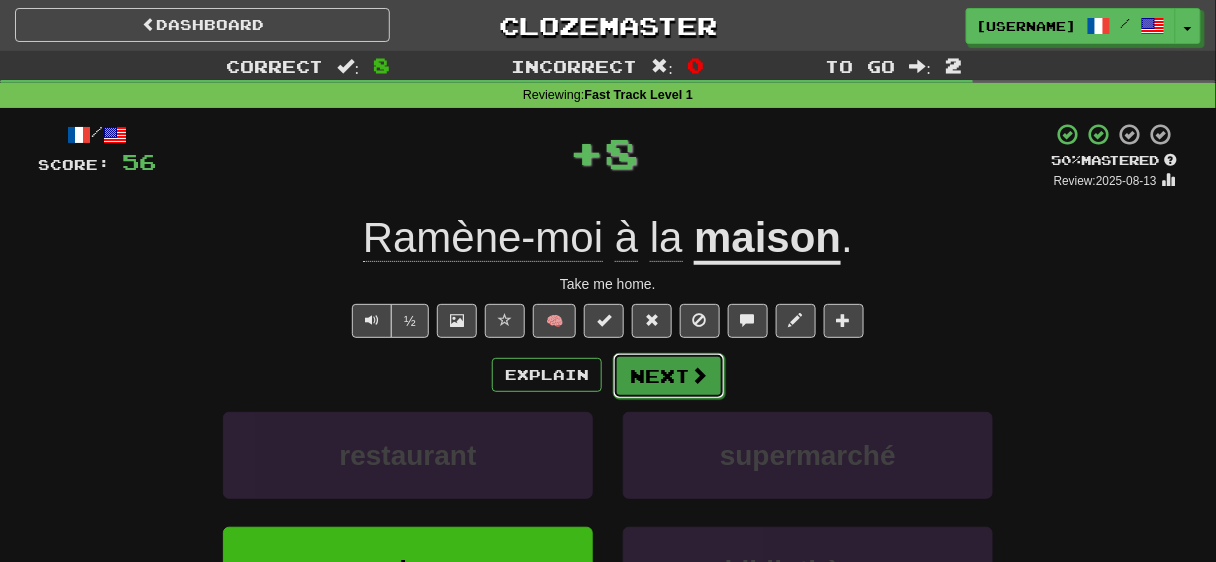 click on "Next" at bounding box center (669, 376) 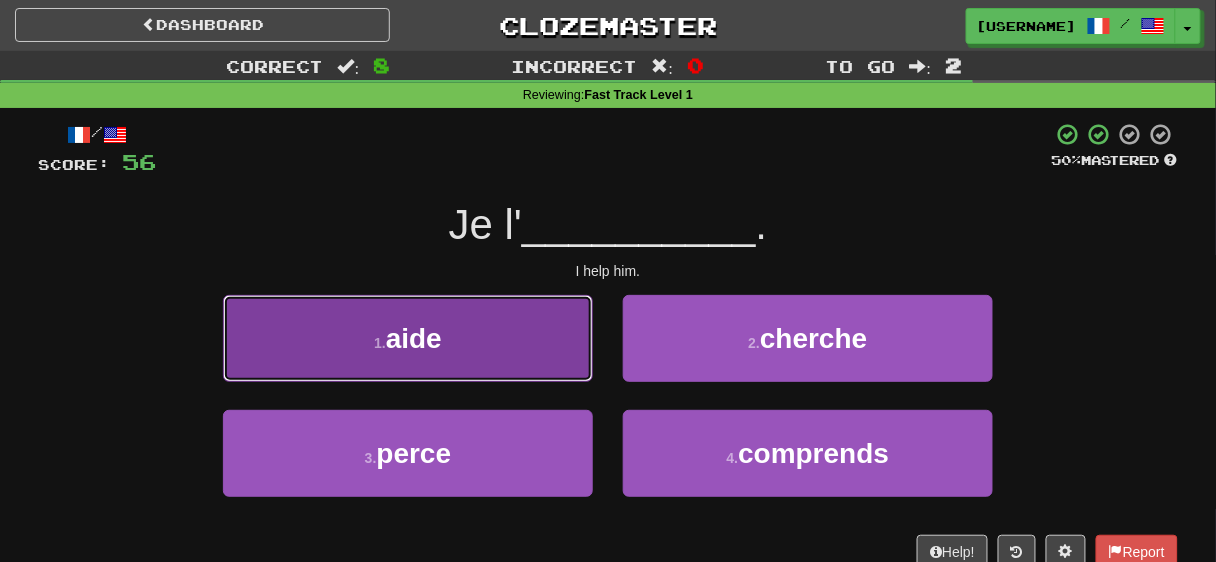 click on "aide" at bounding box center [414, 338] 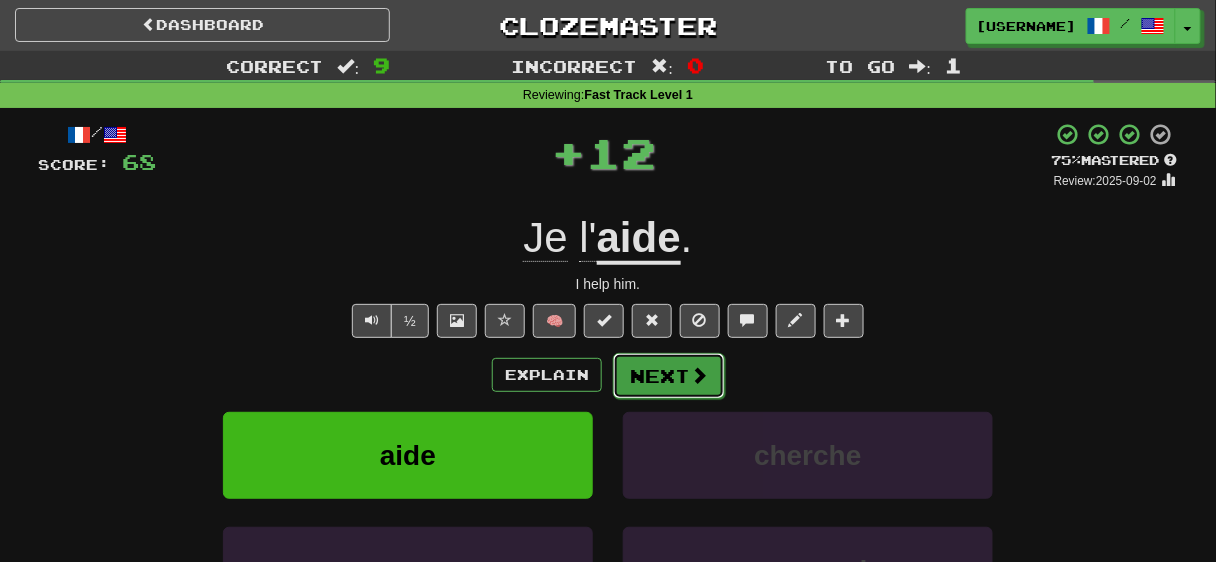click on "Next" at bounding box center [669, 376] 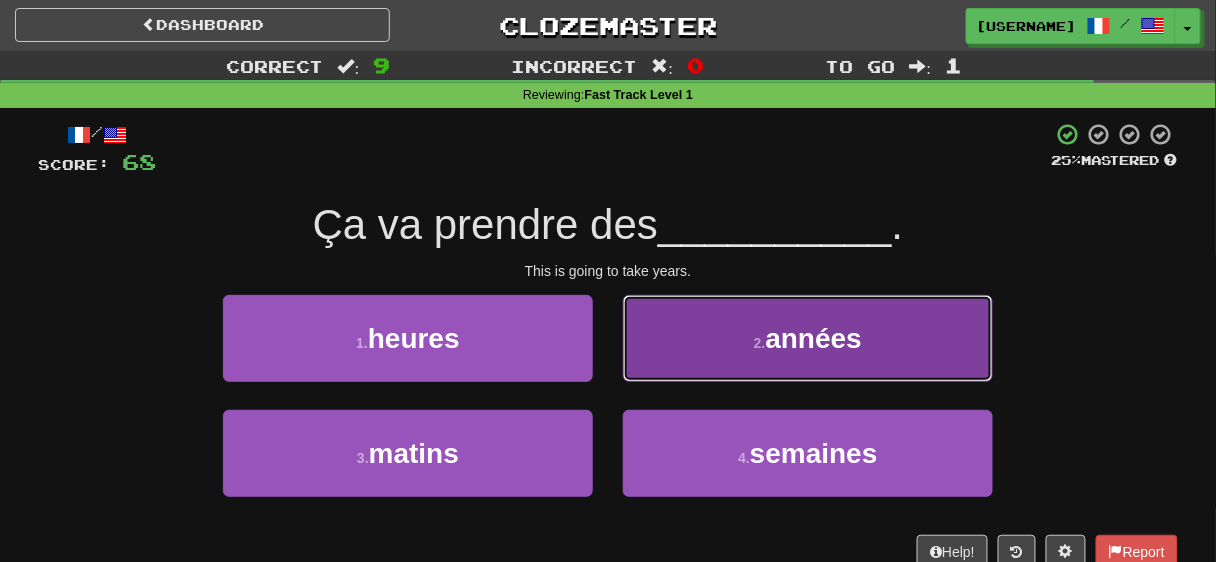 click on "2 .  années" at bounding box center [808, 338] 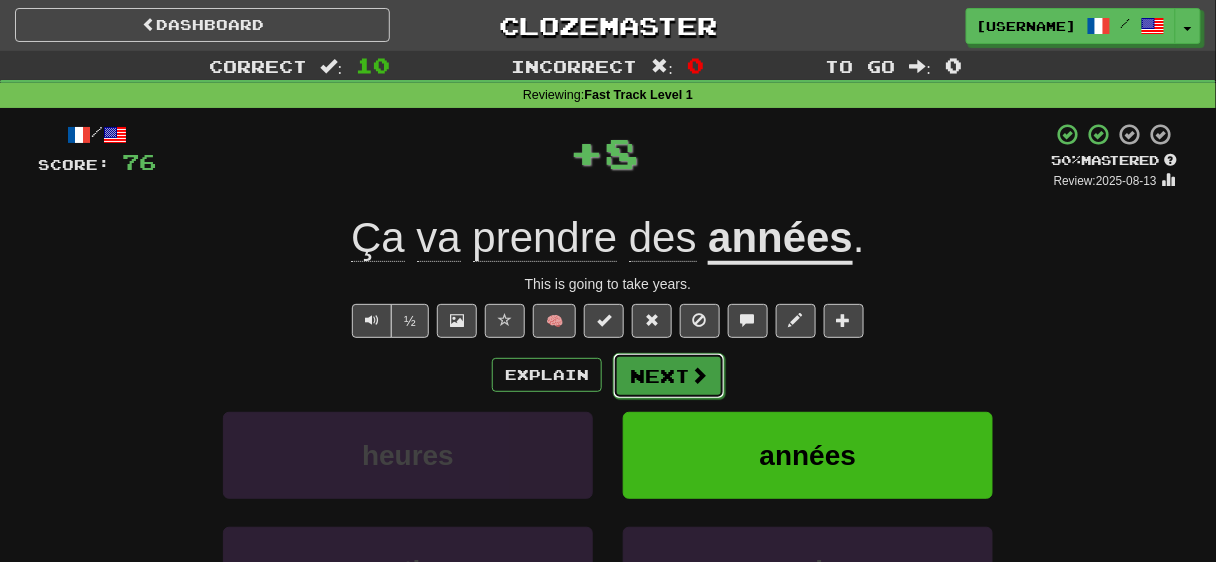 click on "Next" at bounding box center [669, 376] 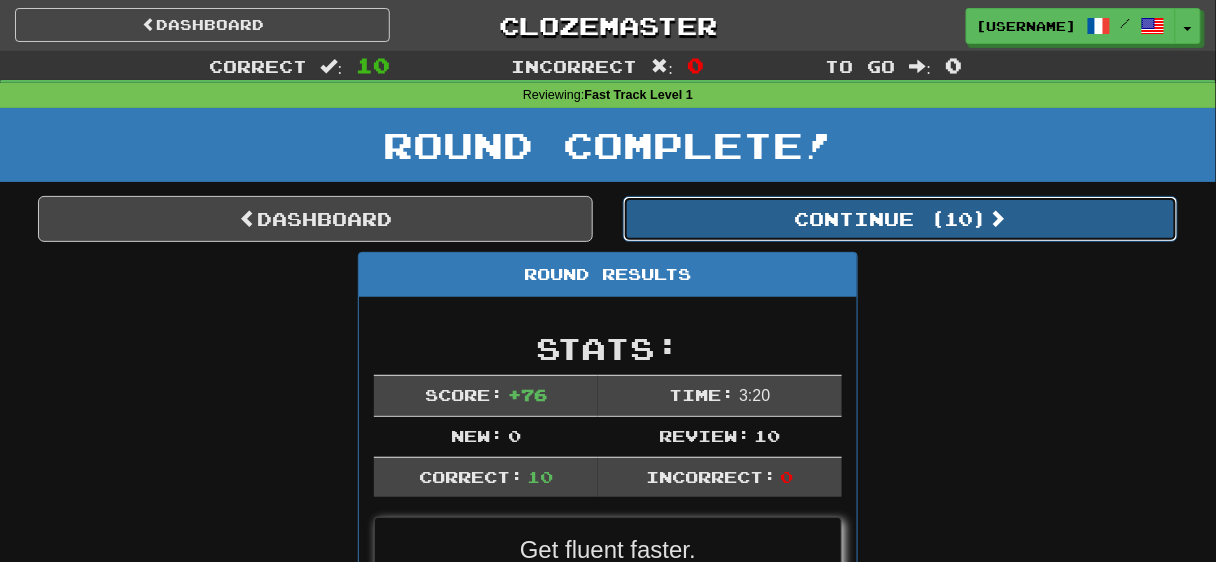 click on "Continue ( 10 )" at bounding box center [900, 219] 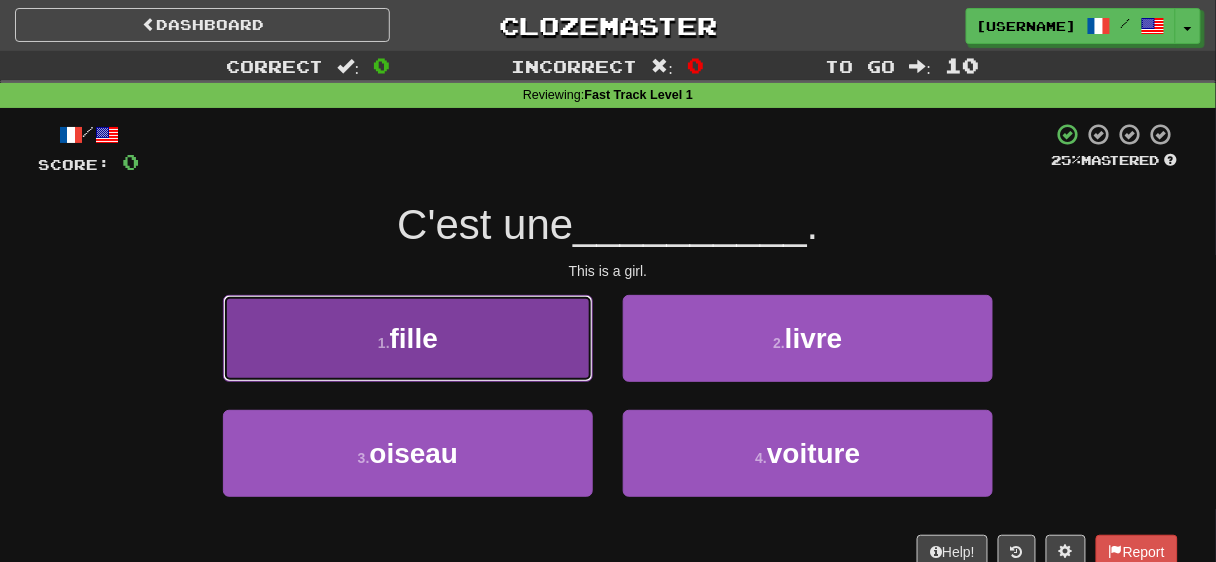 click on "fille" at bounding box center (414, 338) 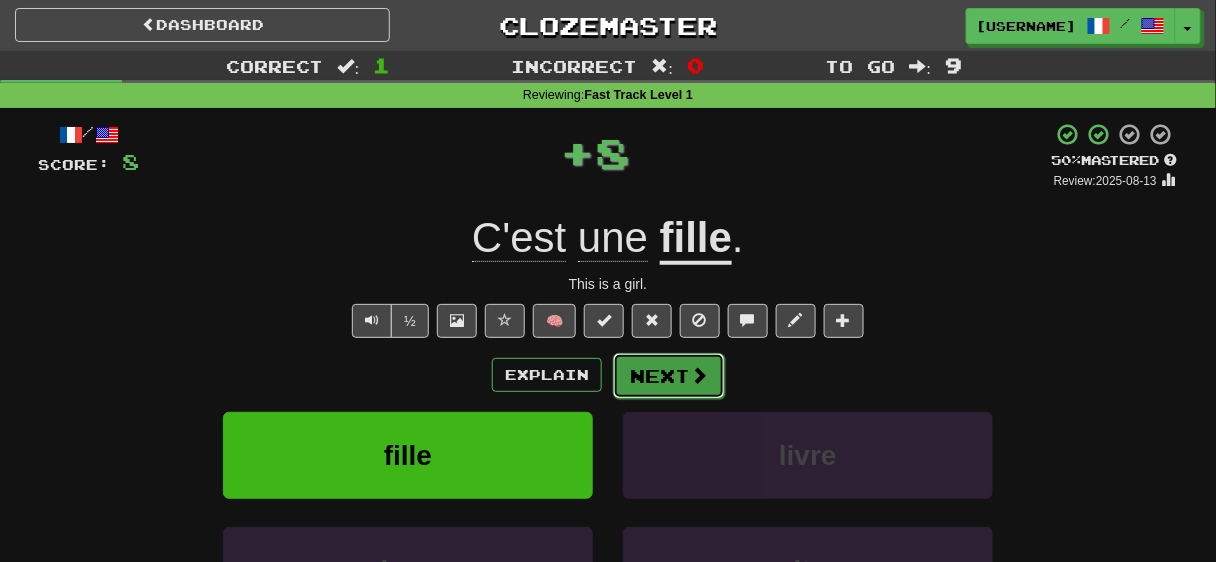 click on "Next" at bounding box center [669, 376] 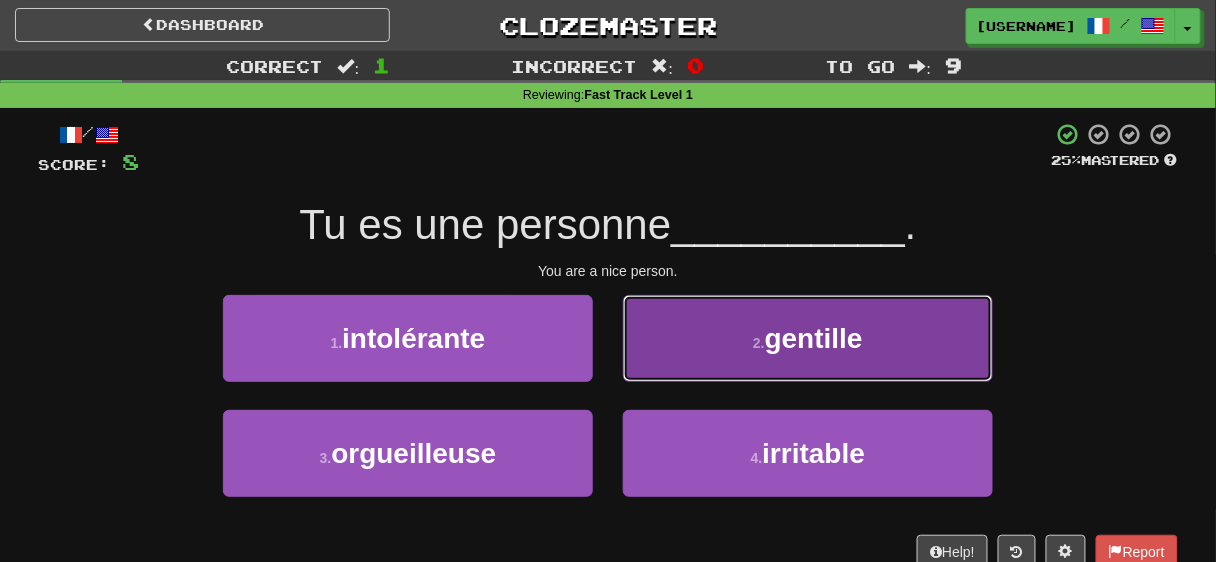 drag, startPoint x: 746, startPoint y: 323, endPoint x: 838, endPoint y: 314, distance: 92.43917 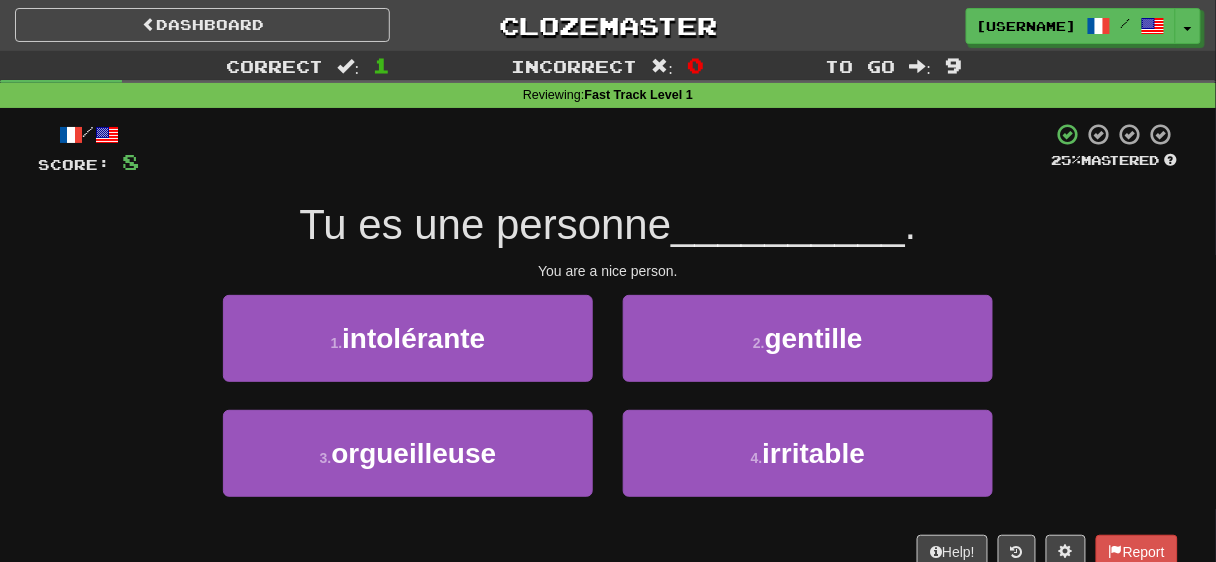 drag, startPoint x: 872, startPoint y: 308, endPoint x: 1071, endPoint y: 401, distance: 219.65883 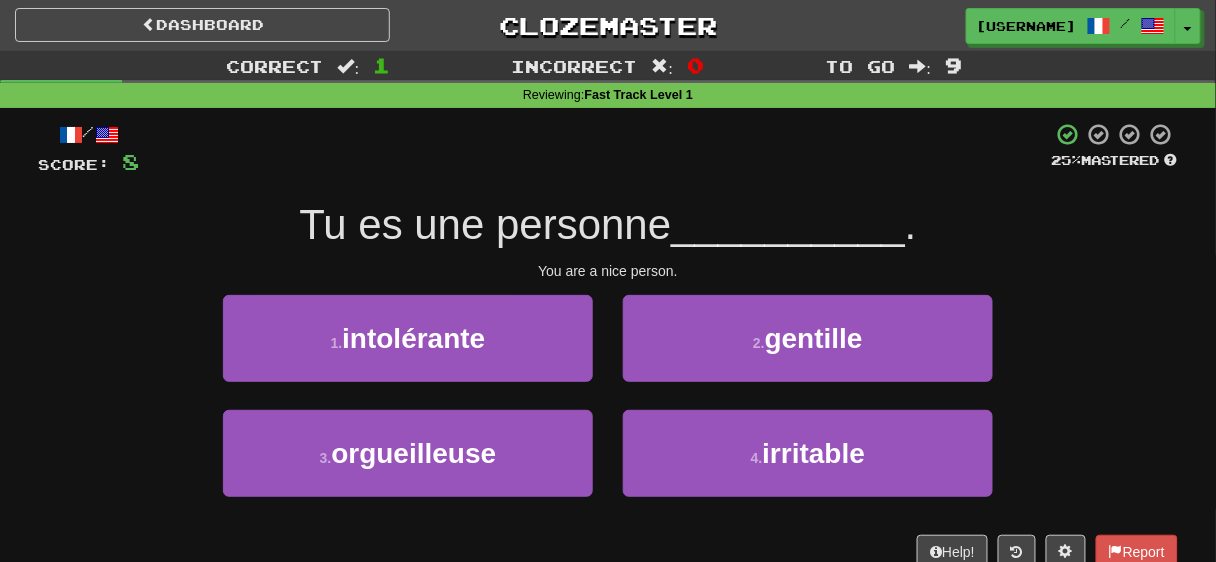 drag, startPoint x: 830, startPoint y: 356, endPoint x: 1088, endPoint y: 397, distance: 261.23743 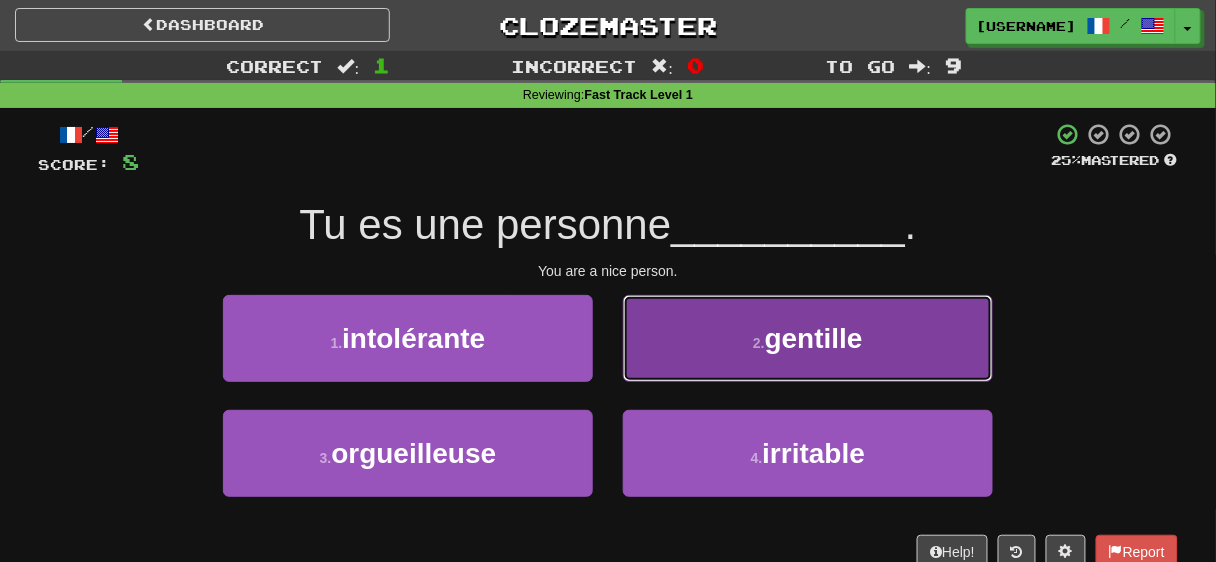 click on "2 .  gentille" at bounding box center [808, 338] 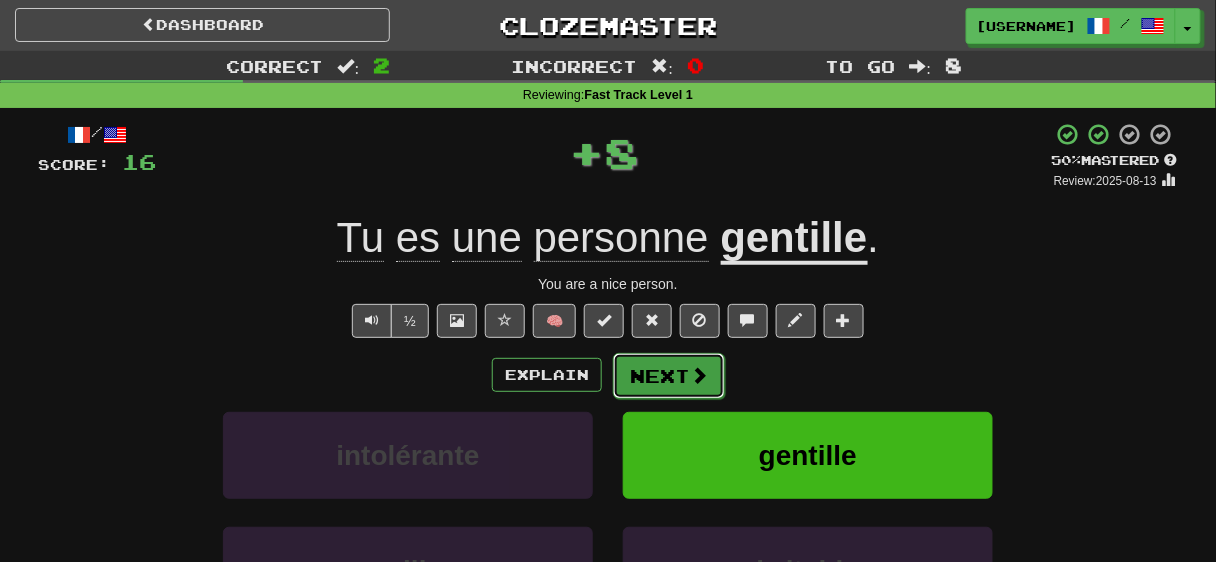 click on "Next" at bounding box center (669, 376) 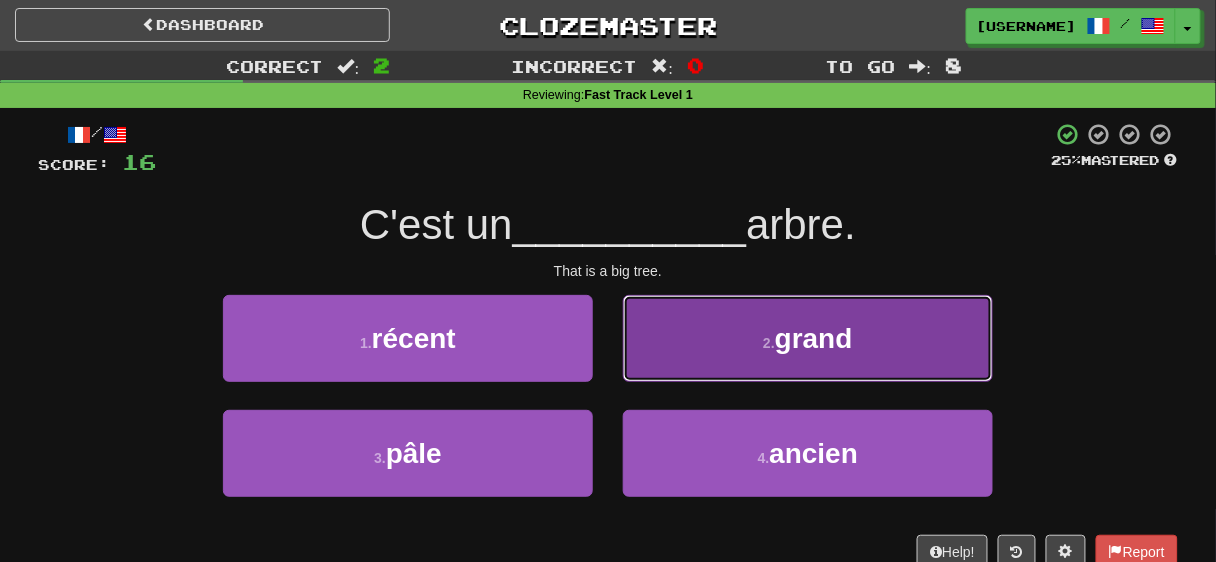 click on "2 .  grand" at bounding box center (808, 338) 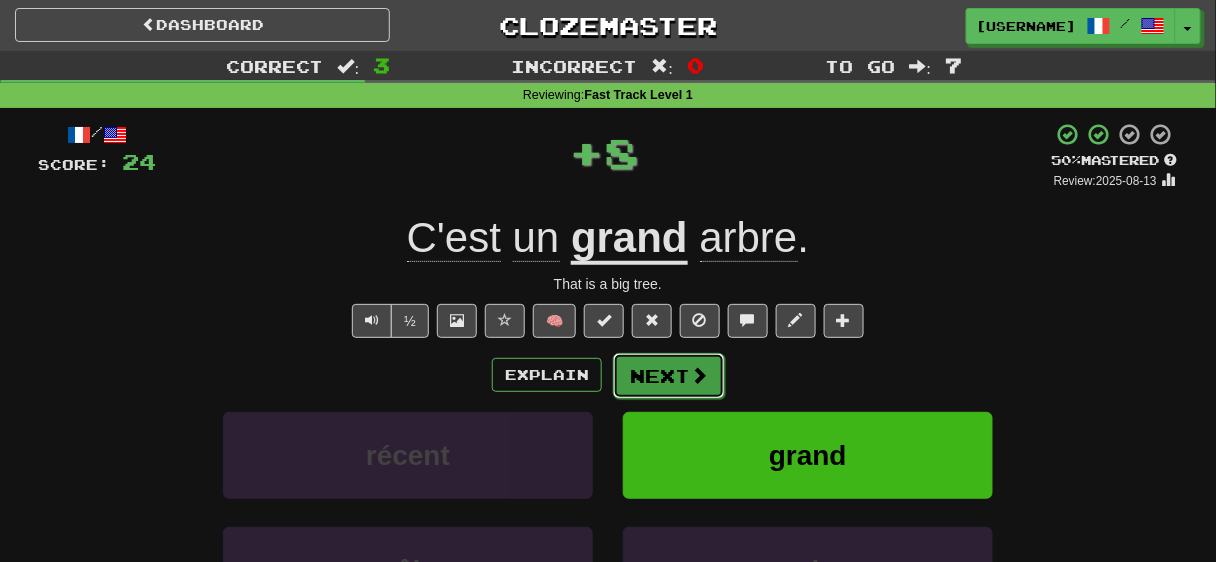 click on "Next" at bounding box center (669, 376) 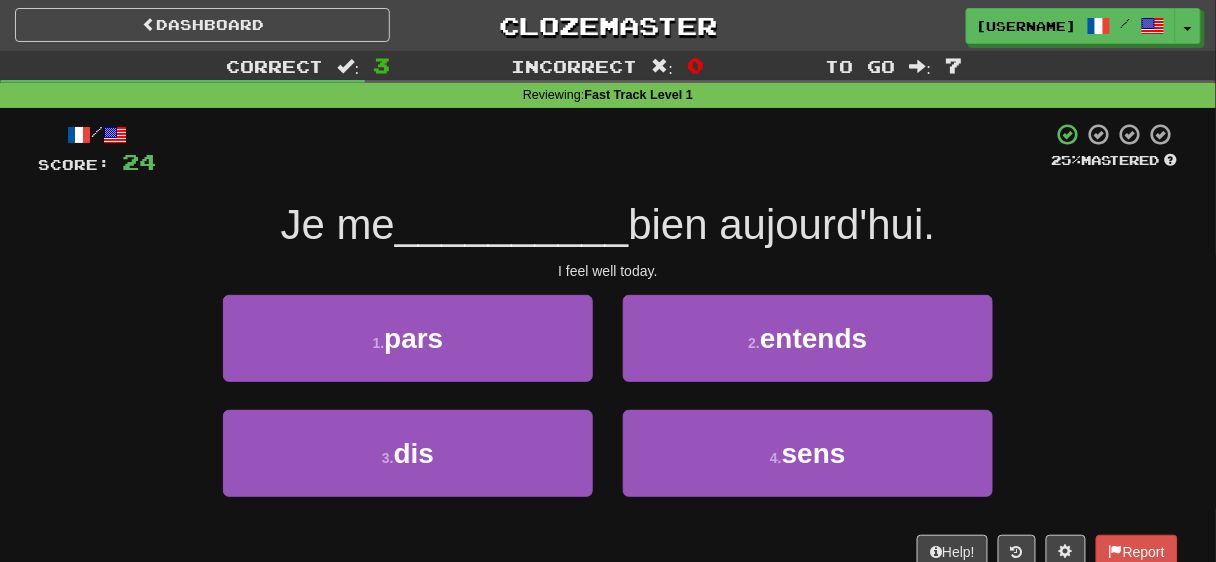 drag, startPoint x: 319, startPoint y: 235, endPoint x: 403, endPoint y: 94, distance: 164.12495 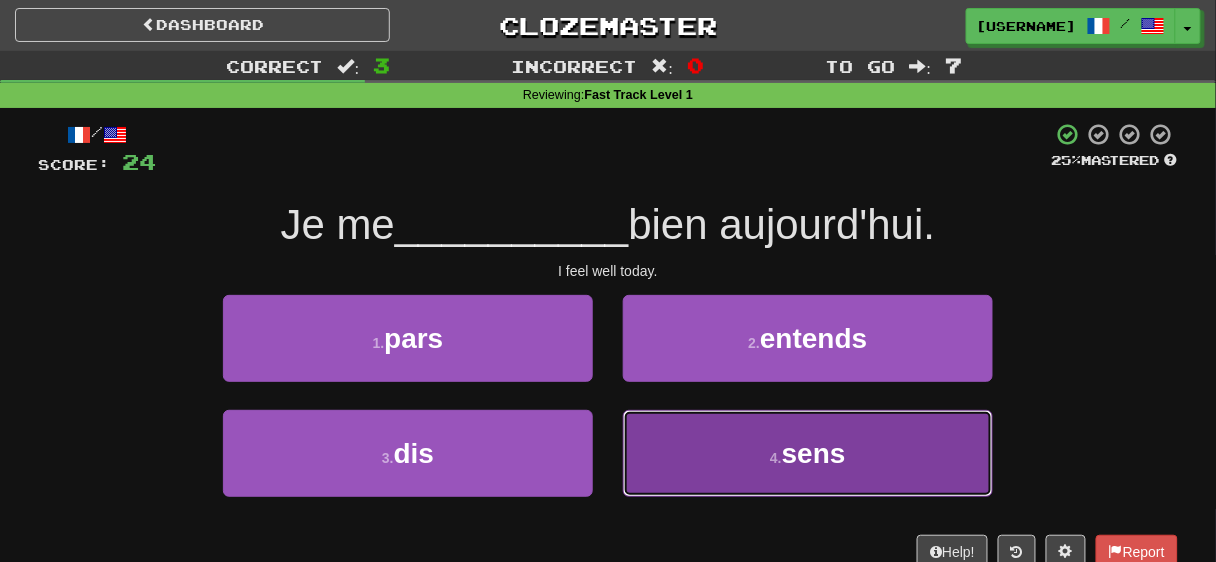 click on "sens" at bounding box center (814, 453) 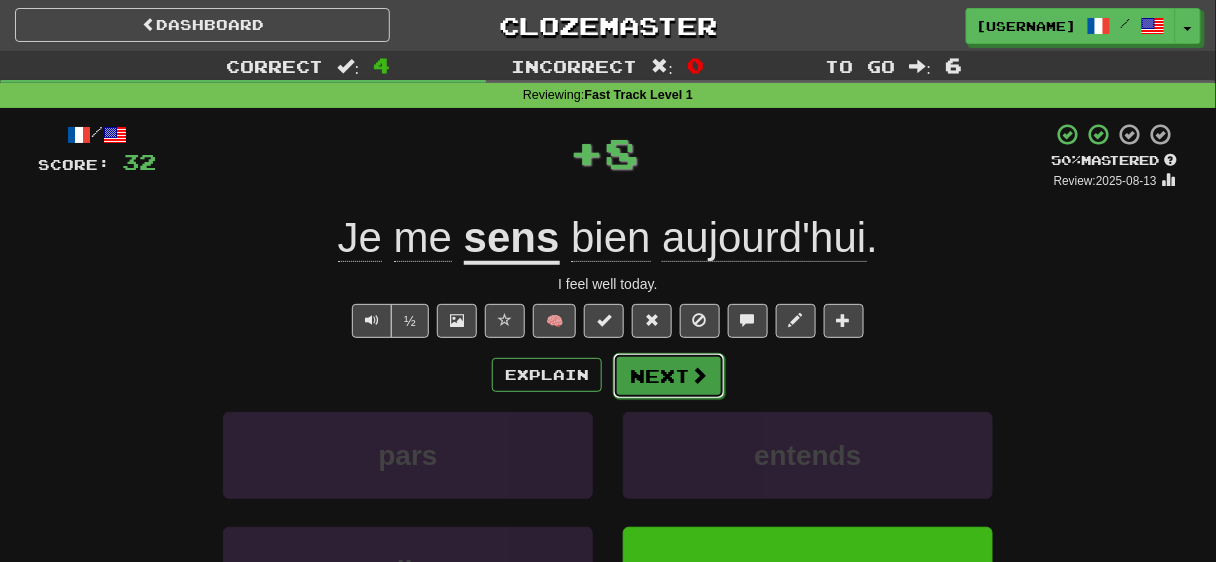 click at bounding box center (699, 375) 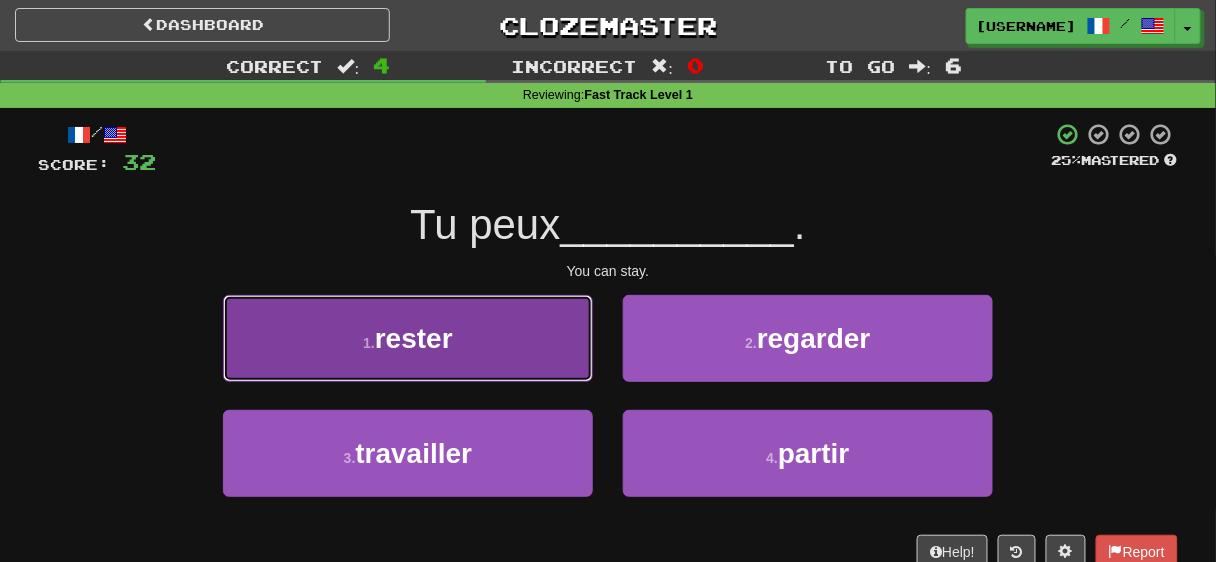 click on "1 .  rester" at bounding box center [408, 338] 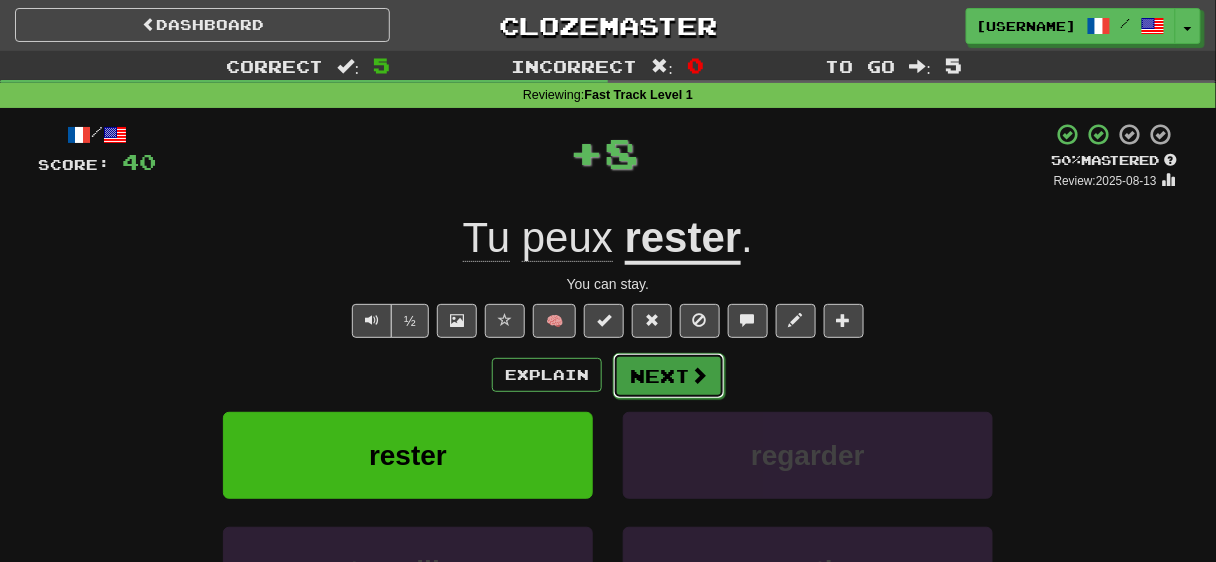 click on "Next" at bounding box center (669, 376) 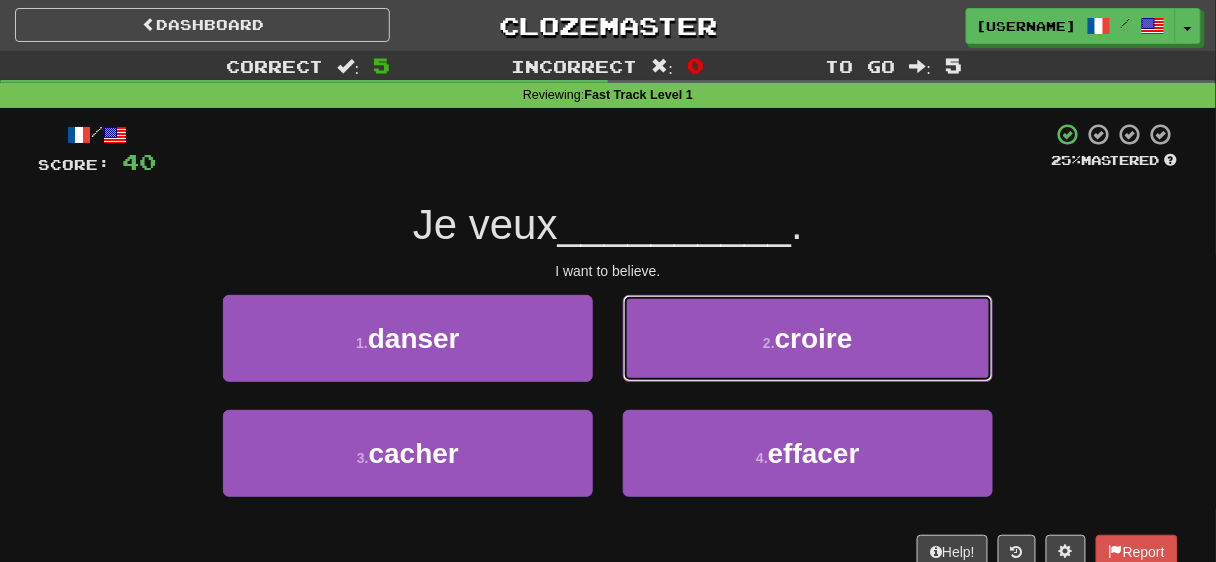 drag, startPoint x: 664, startPoint y: 369, endPoint x: 948, endPoint y: 226, distance: 317.97012 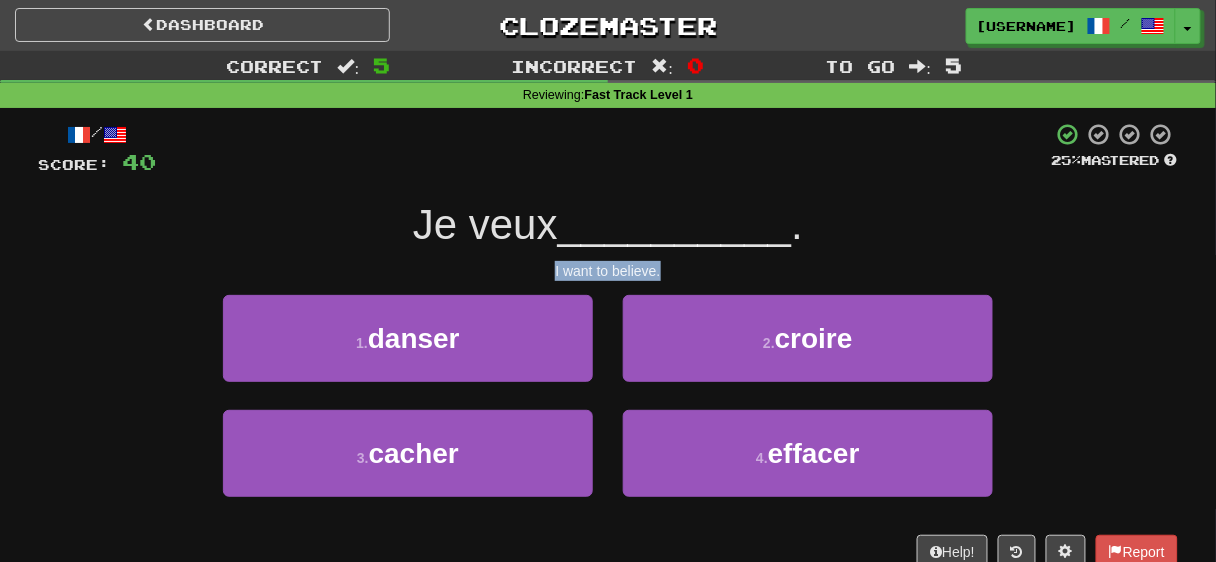 drag, startPoint x: 948, startPoint y: 226, endPoint x: 1177, endPoint y: 253, distance: 230.58621 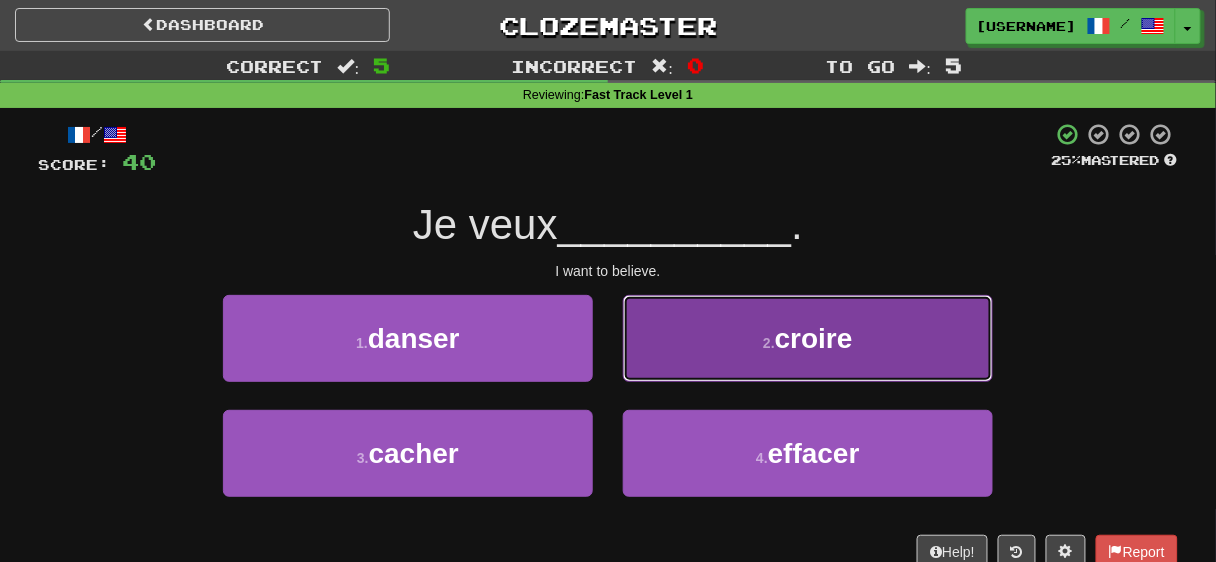click on "2 .  croire" at bounding box center [808, 338] 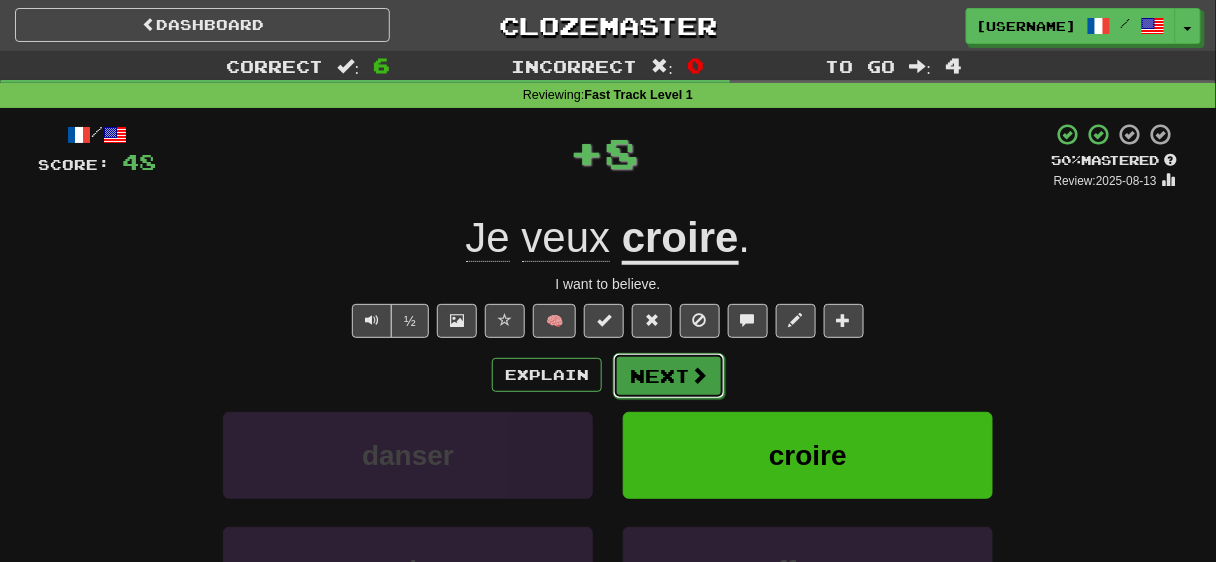 click on "Next" at bounding box center (669, 376) 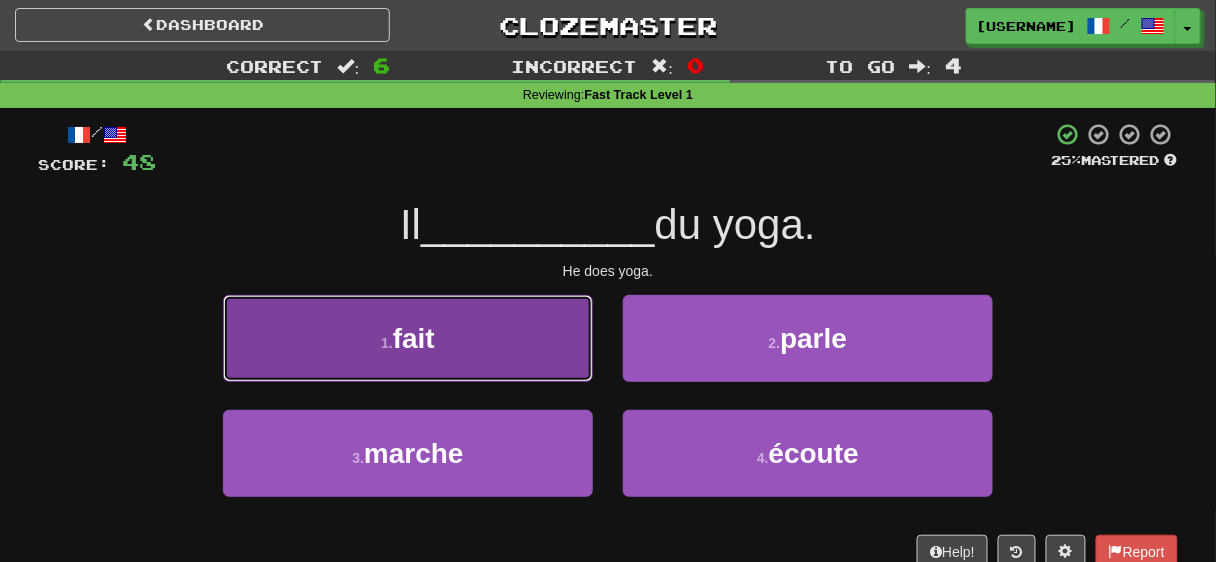 click on "1 .  fait" at bounding box center [408, 338] 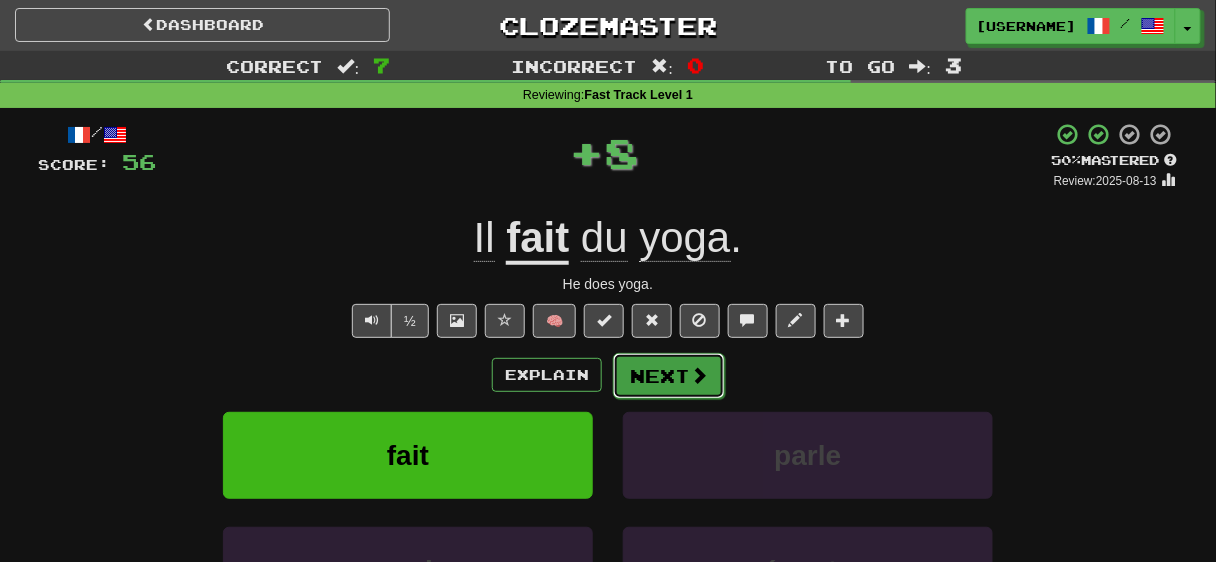 click at bounding box center (699, 375) 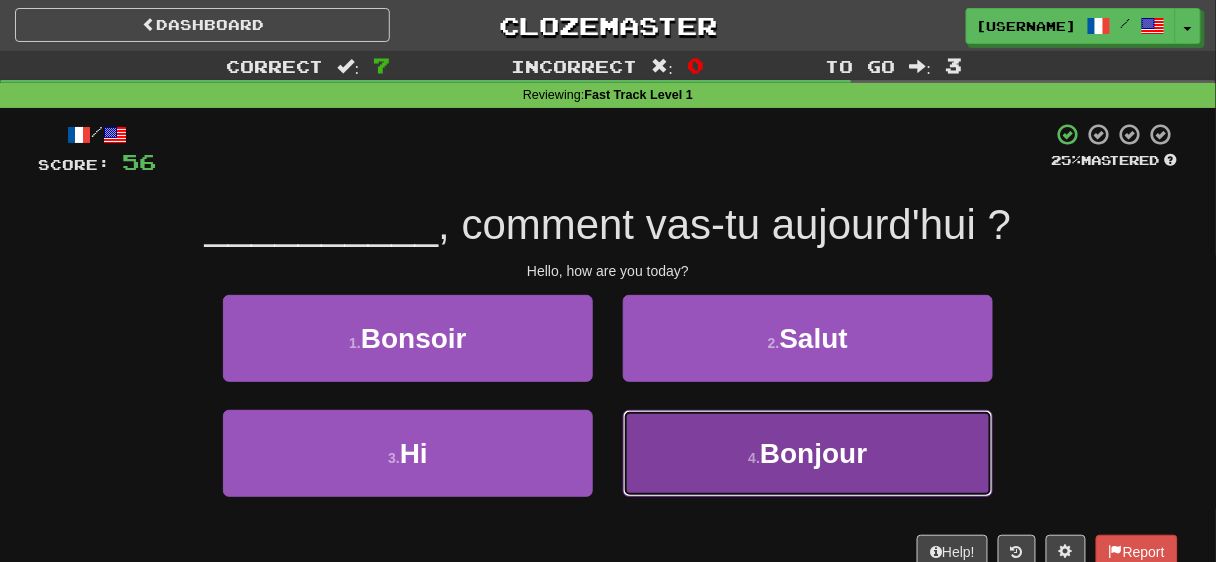 click on "4 .  Bonjour" at bounding box center [808, 453] 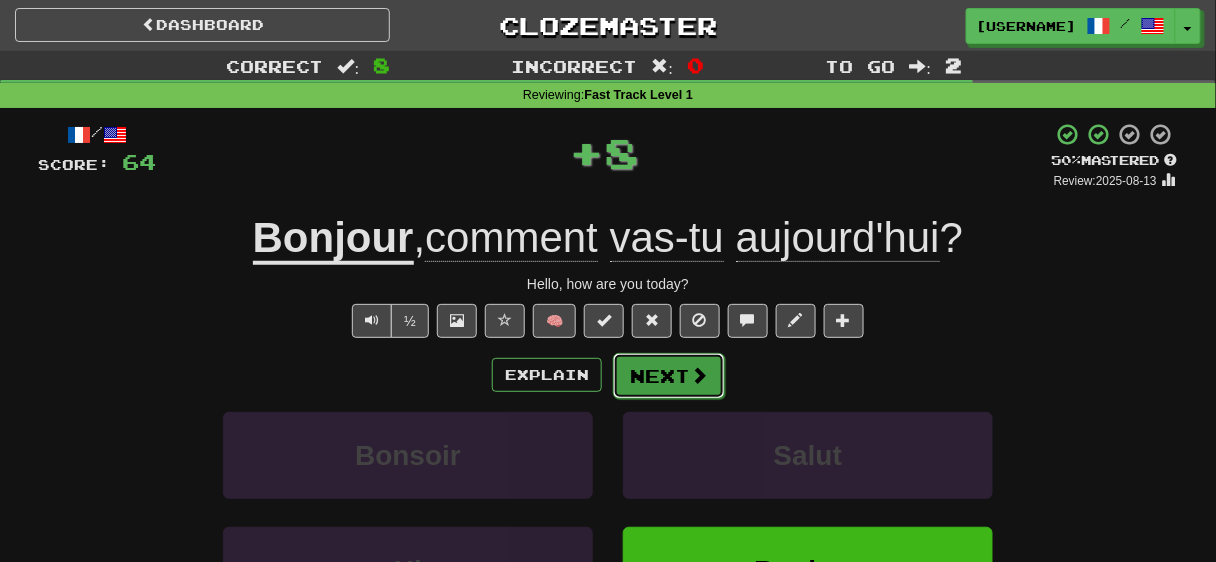 click on "Next" at bounding box center (669, 376) 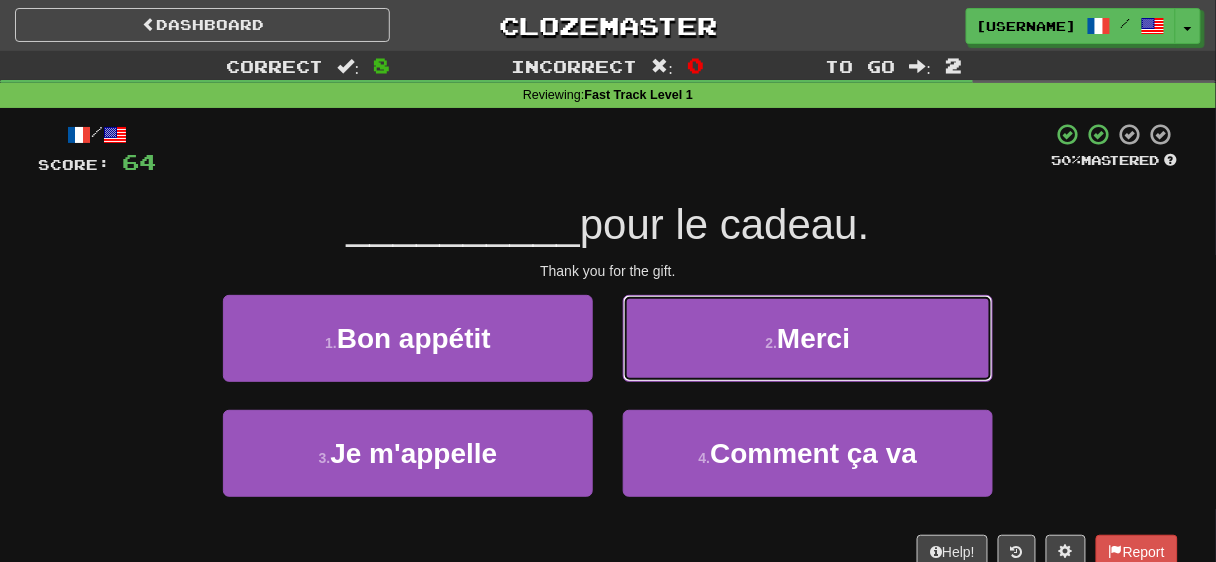 drag, startPoint x: 792, startPoint y: 305, endPoint x: 1039, endPoint y: 233, distance: 257.28 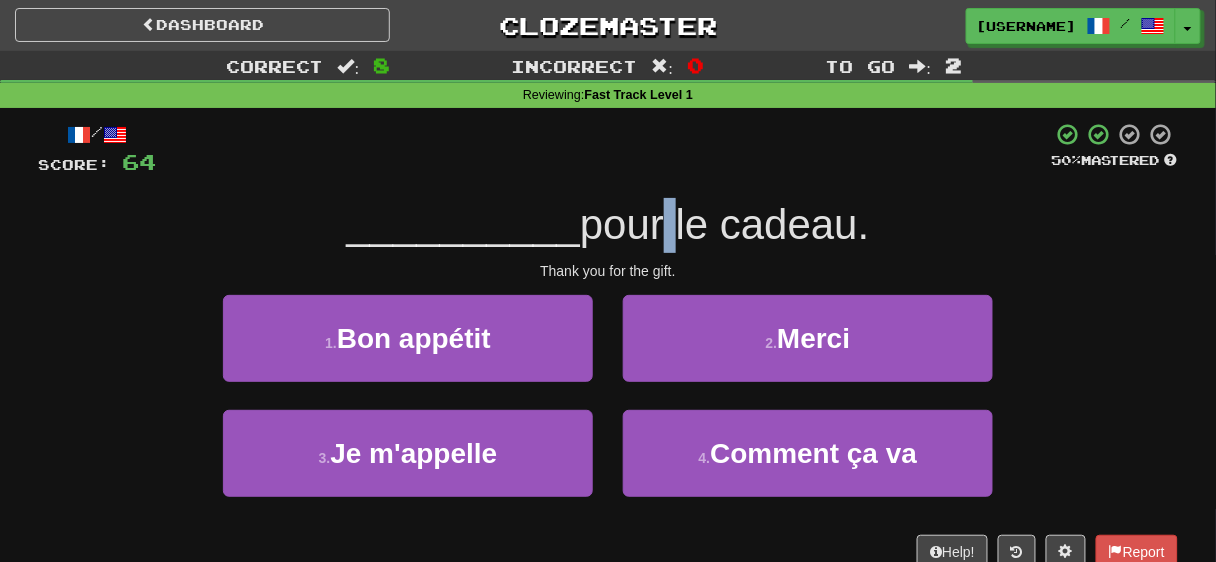 drag, startPoint x: 1039, startPoint y: 233, endPoint x: 663, endPoint y: 205, distance: 377.0411 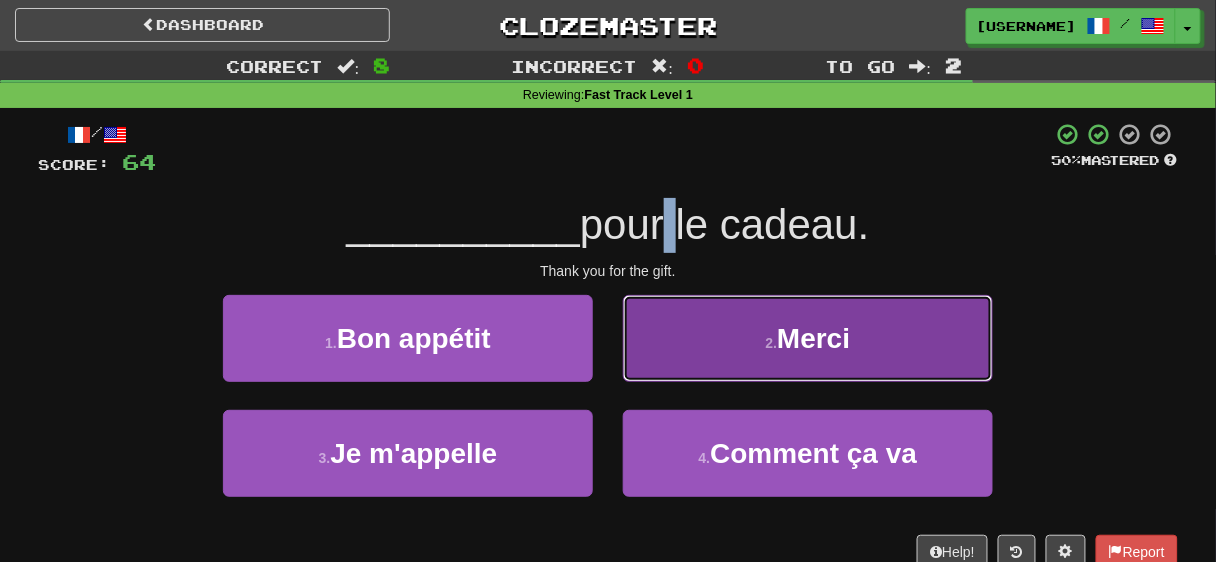 click on "2 .  Merci" at bounding box center (808, 338) 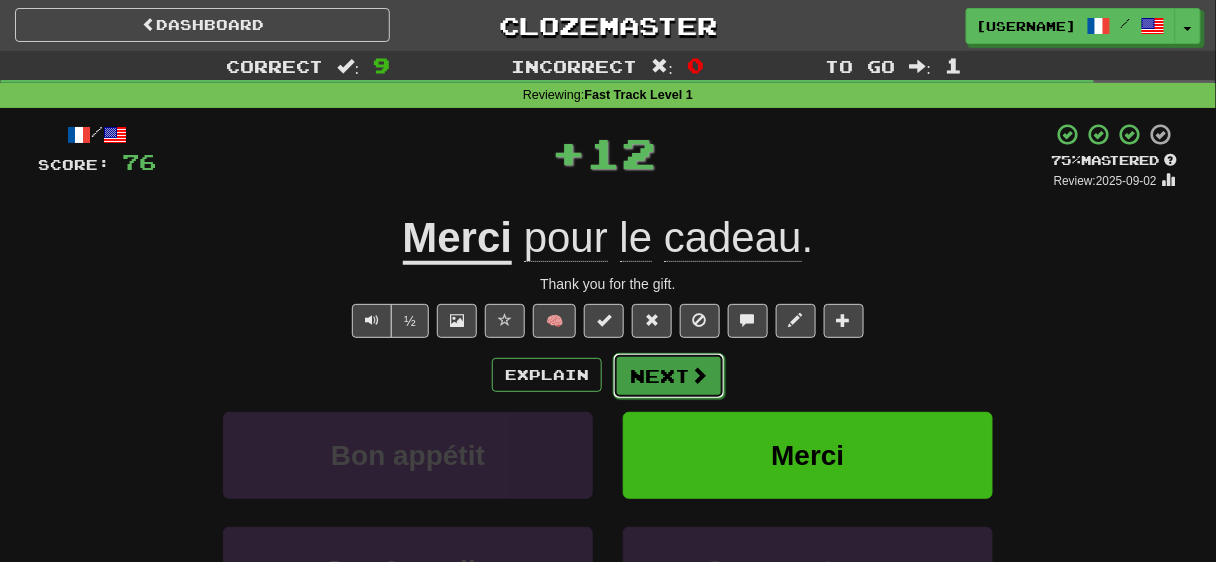 click on "Next" at bounding box center [669, 376] 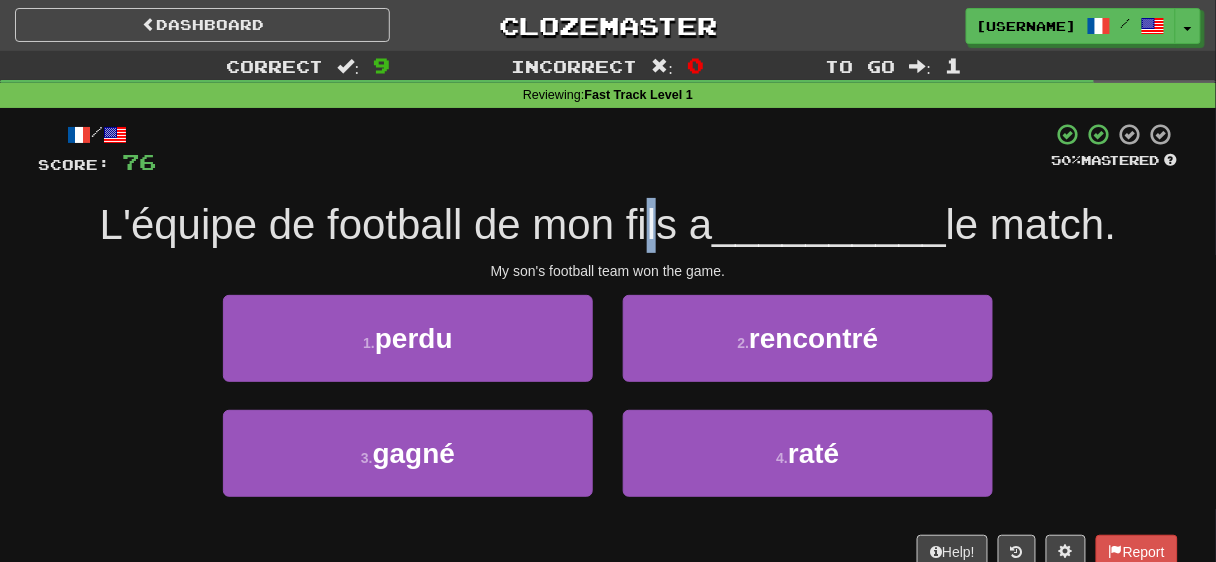drag, startPoint x: 638, startPoint y: 215, endPoint x: 649, endPoint y: 218, distance: 11.401754 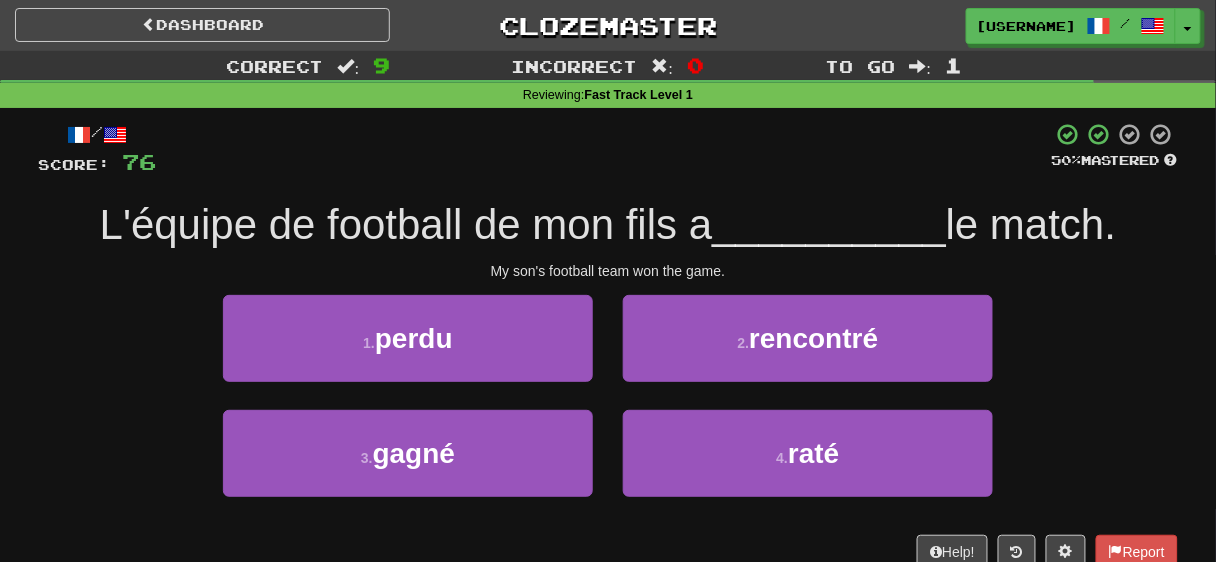 drag, startPoint x: 342, startPoint y: 223, endPoint x: 354, endPoint y: 202, distance: 24.186773 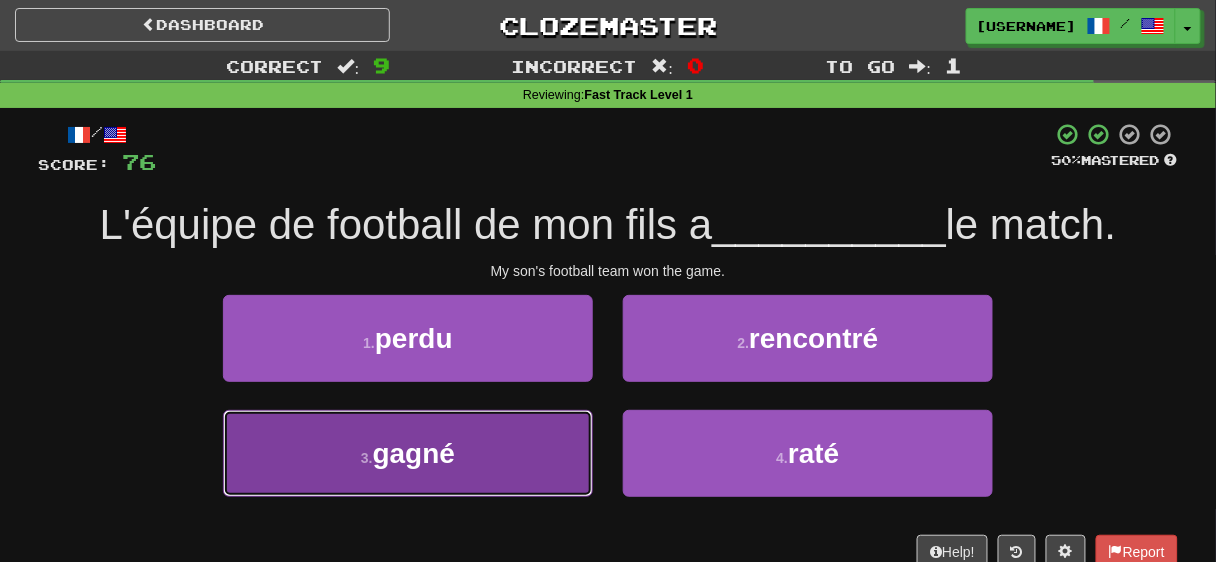 click on "gagné" at bounding box center (414, 453) 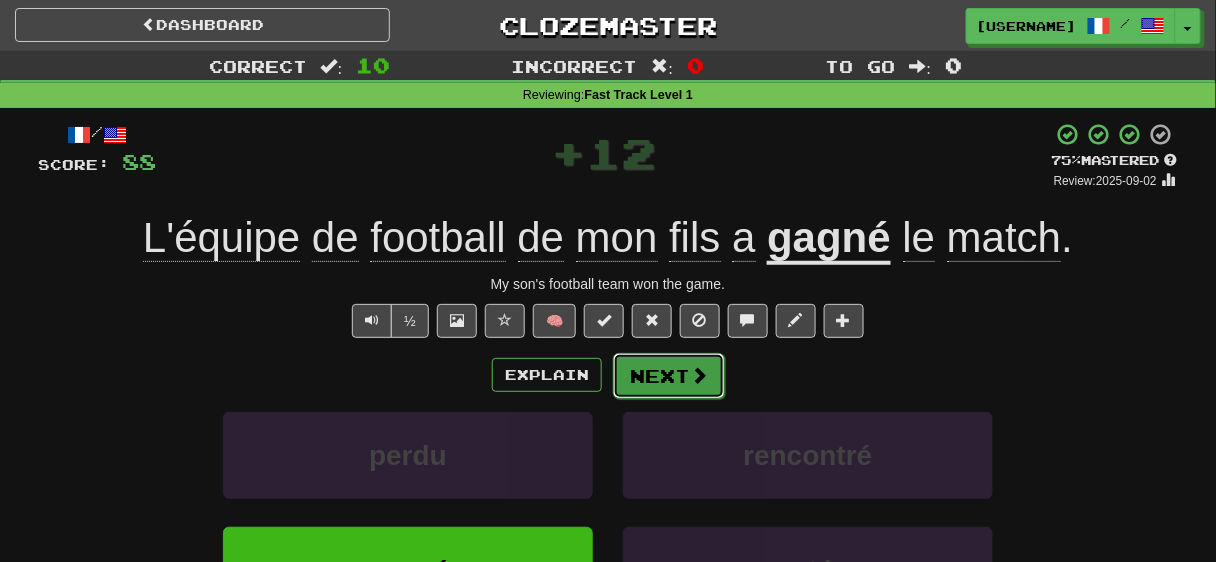 click on "Next" at bounding box center [669, 376] 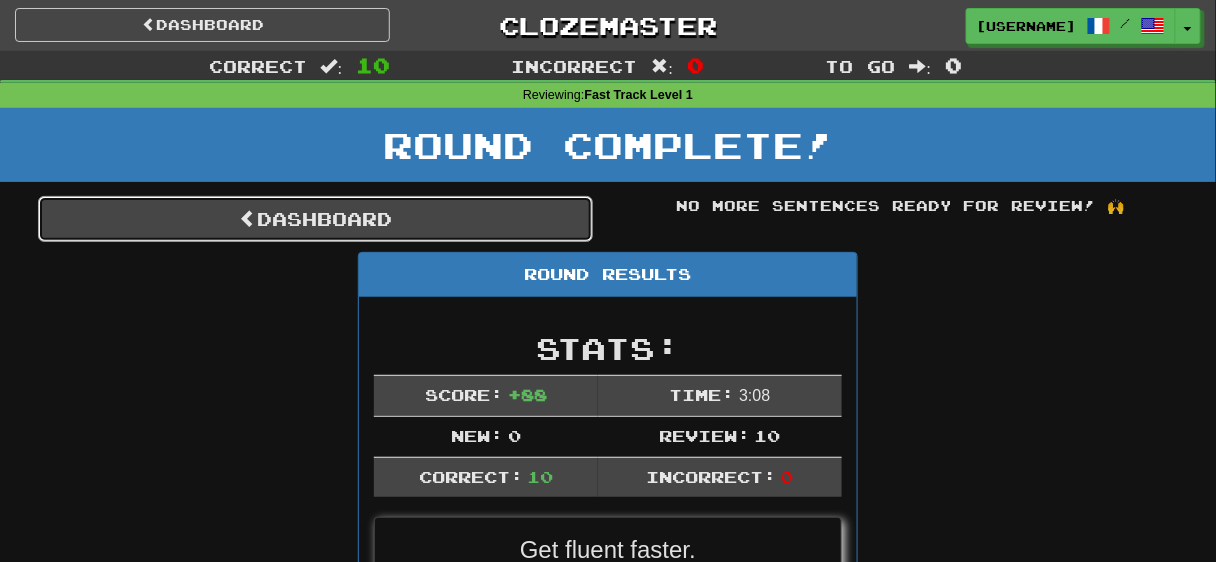 click on "Dashboard" at bounding box center (315, 219) 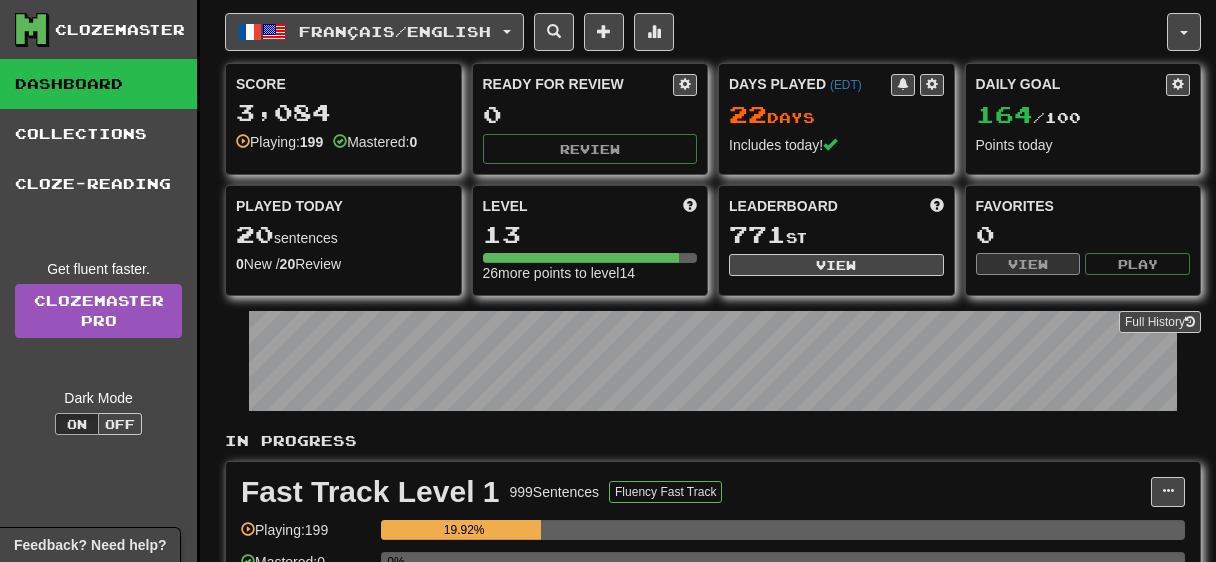 scroll, scrollTop: 0, scrollLeft: 0, axis: both 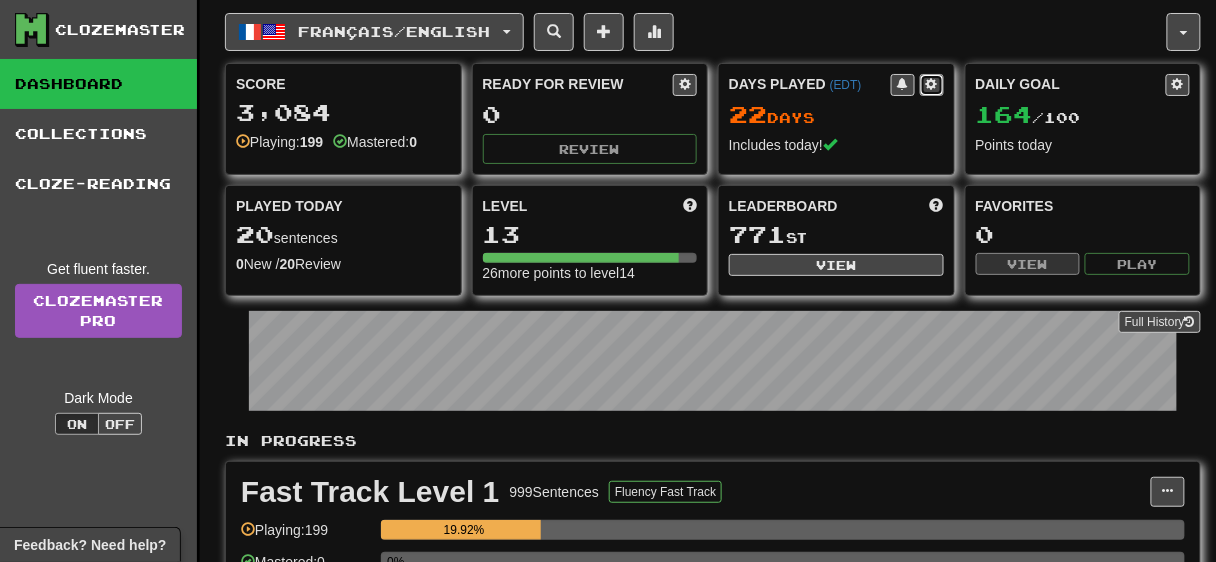 click at bounding box center [932, 84] 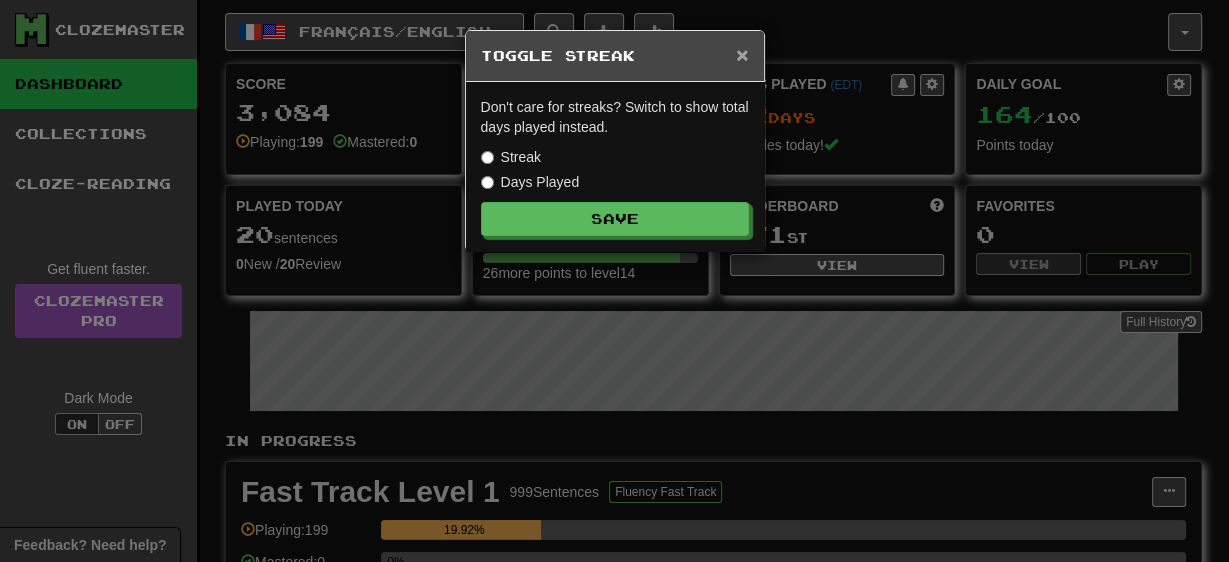 click on "×" at bounding box center [742, 54] 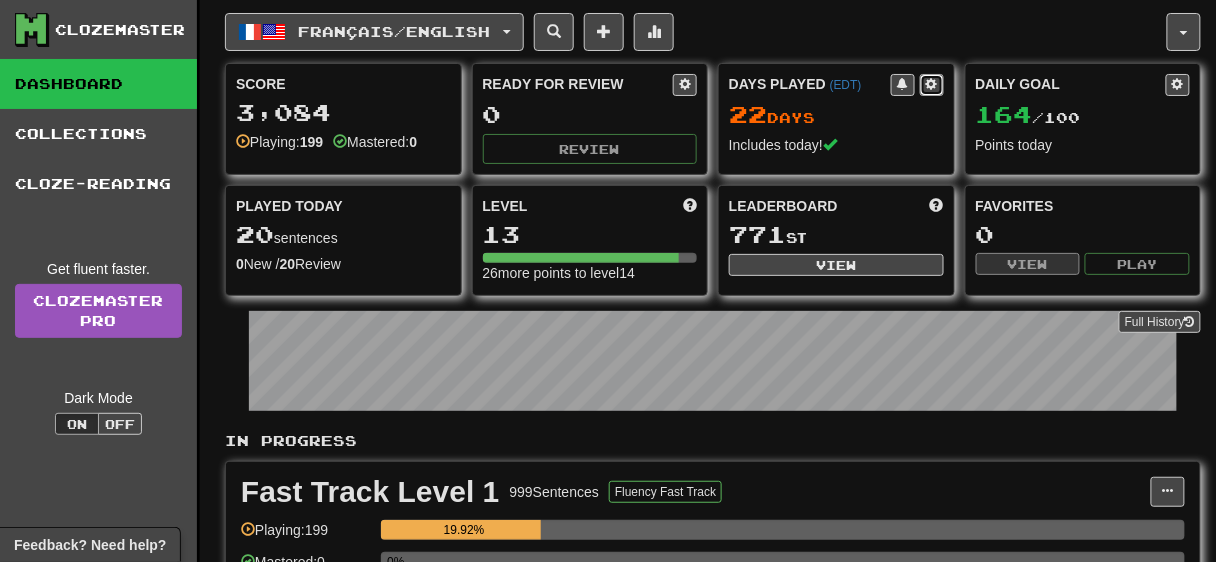 click at bounding box center (932, 85) 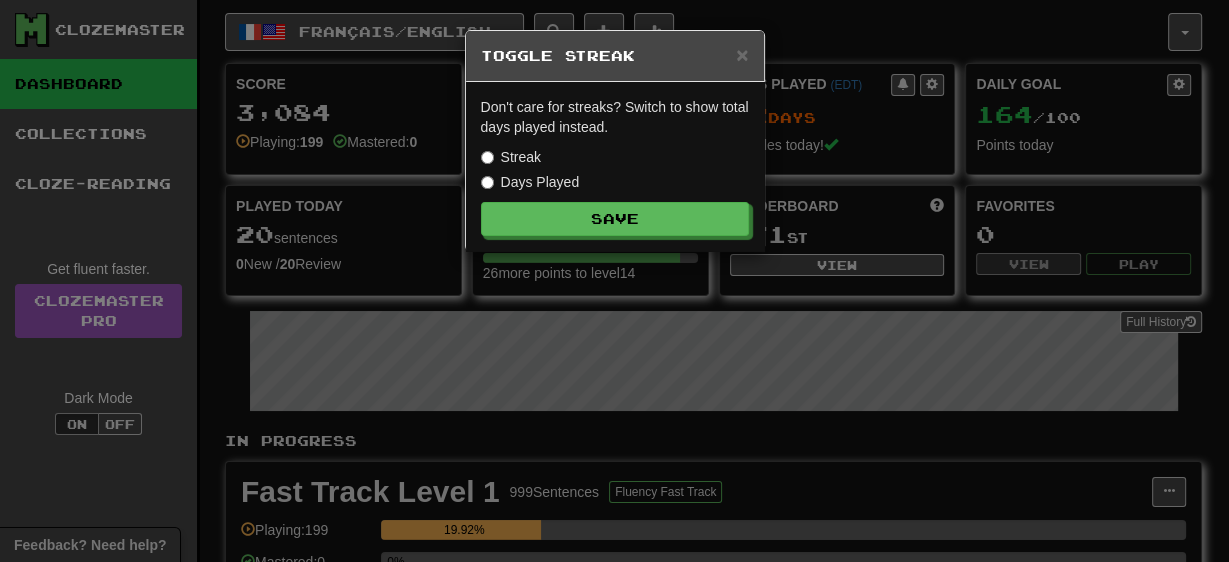 click on "Streak" at bounding box center [511, 157] 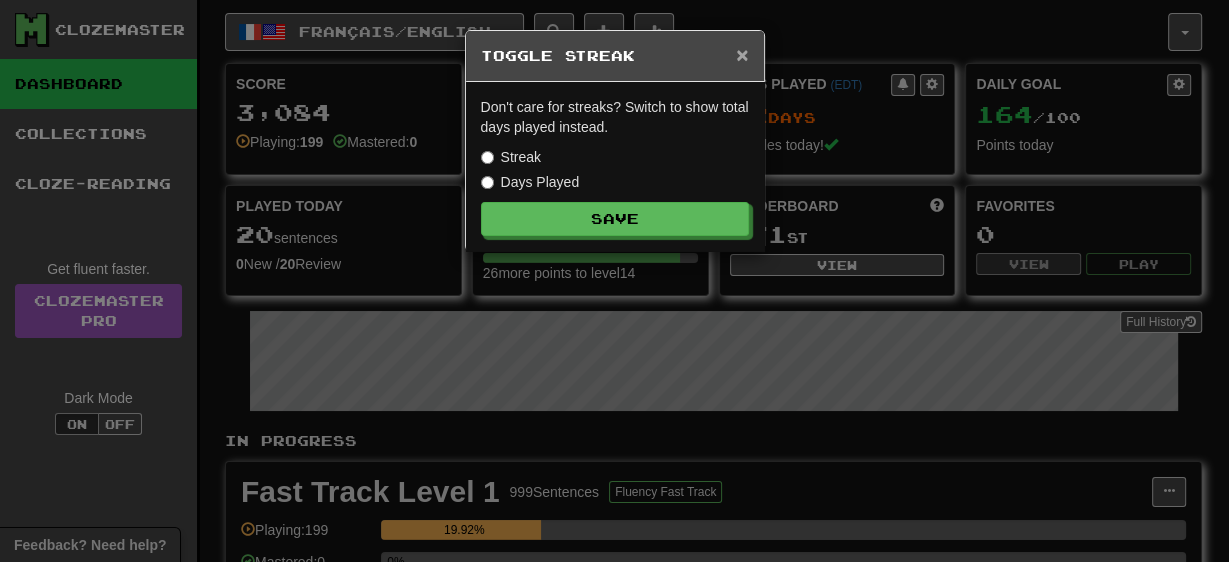 click on "×" at bounding box center (742, 54) 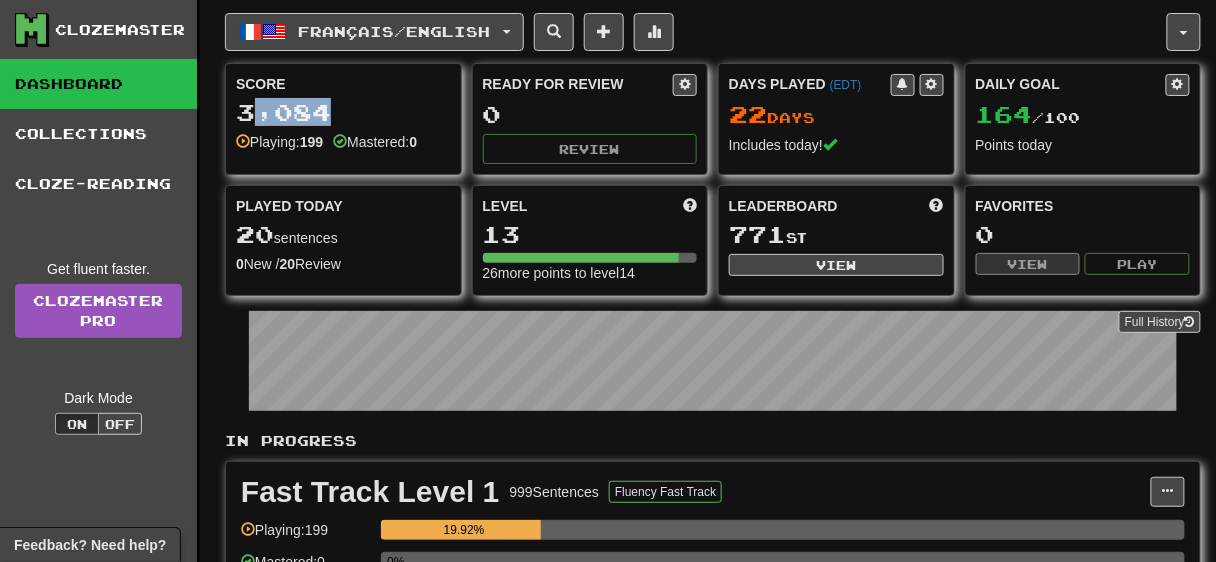 drag, startPoint x: 245, startPoint y: 114, endPoint x: 412, endPoint y: 114, distance: 167 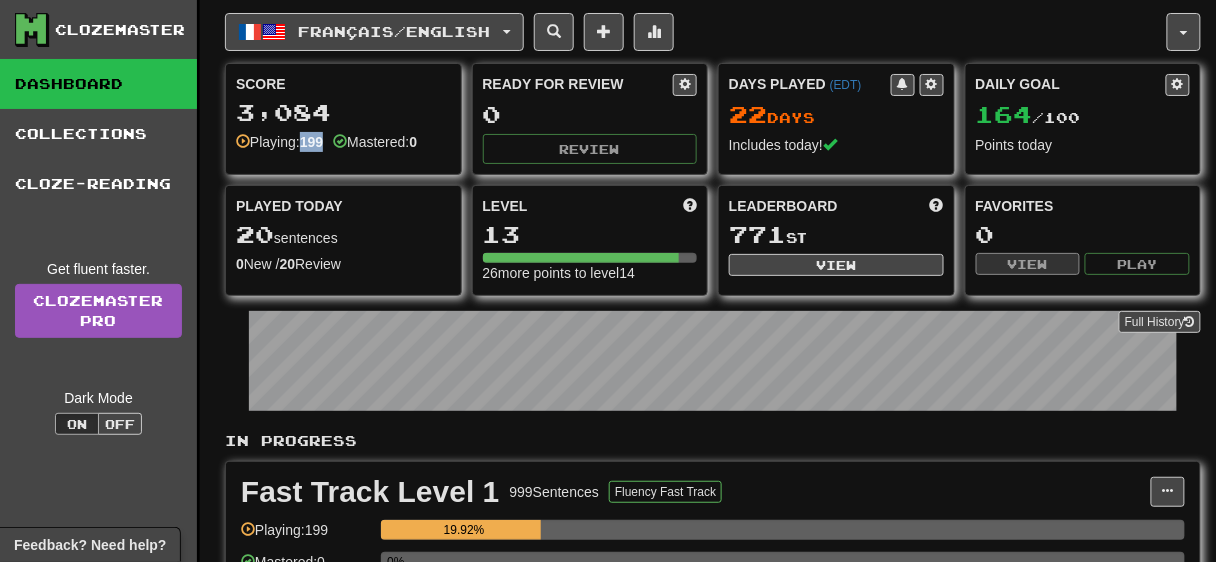 drag, startPoint x: 307, startPoint y: 146, endPoint x: 327, endPoint y: 149, distance: 20.22375 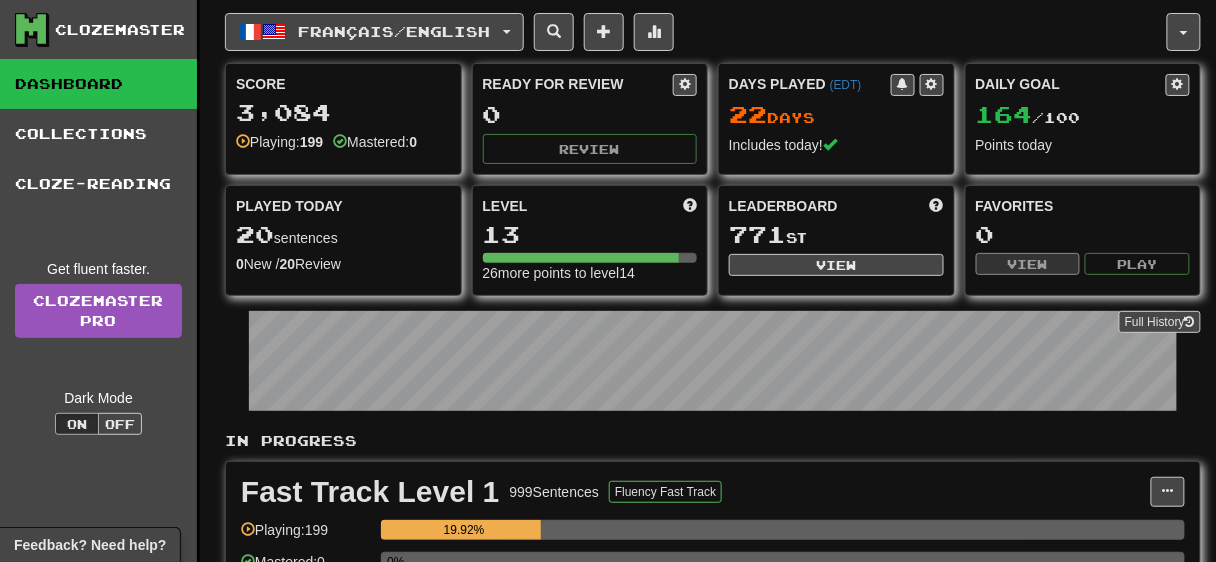 click on "3,084" at bounding box center (343, 112) 